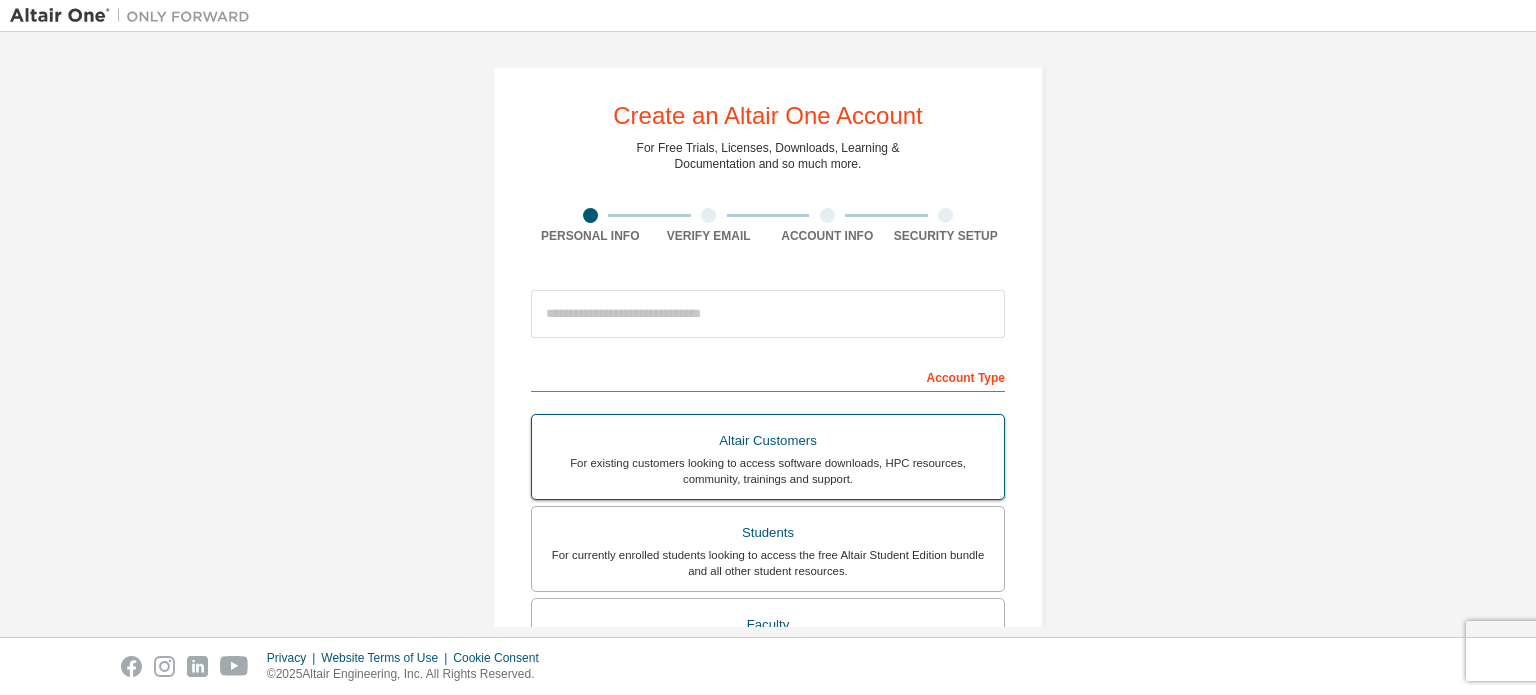 scroll, scrollTop: 0, scrollLeft: 0, axis: both 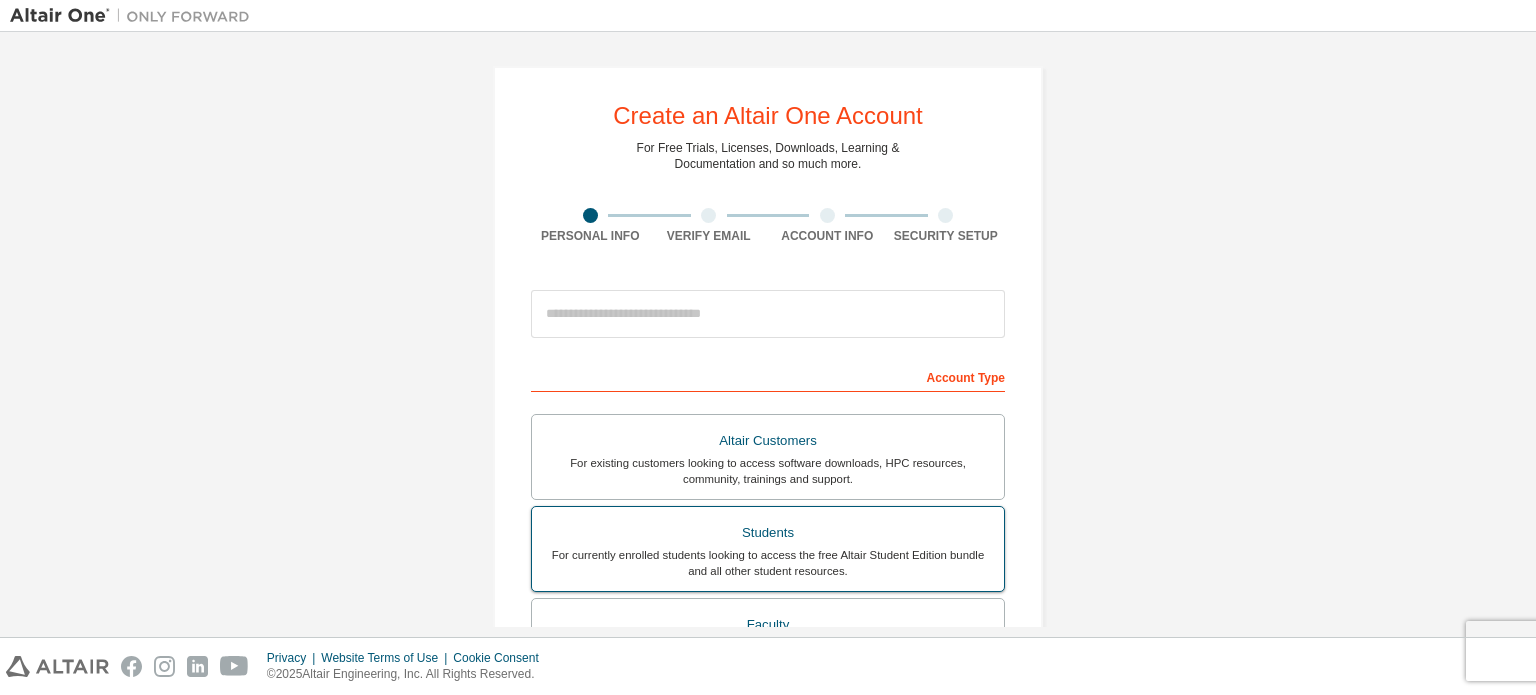 click on "Students For currently enrolled students looking to access the free Altair Student Edition bundle and all other student resources." at bounding box center [768, 549] 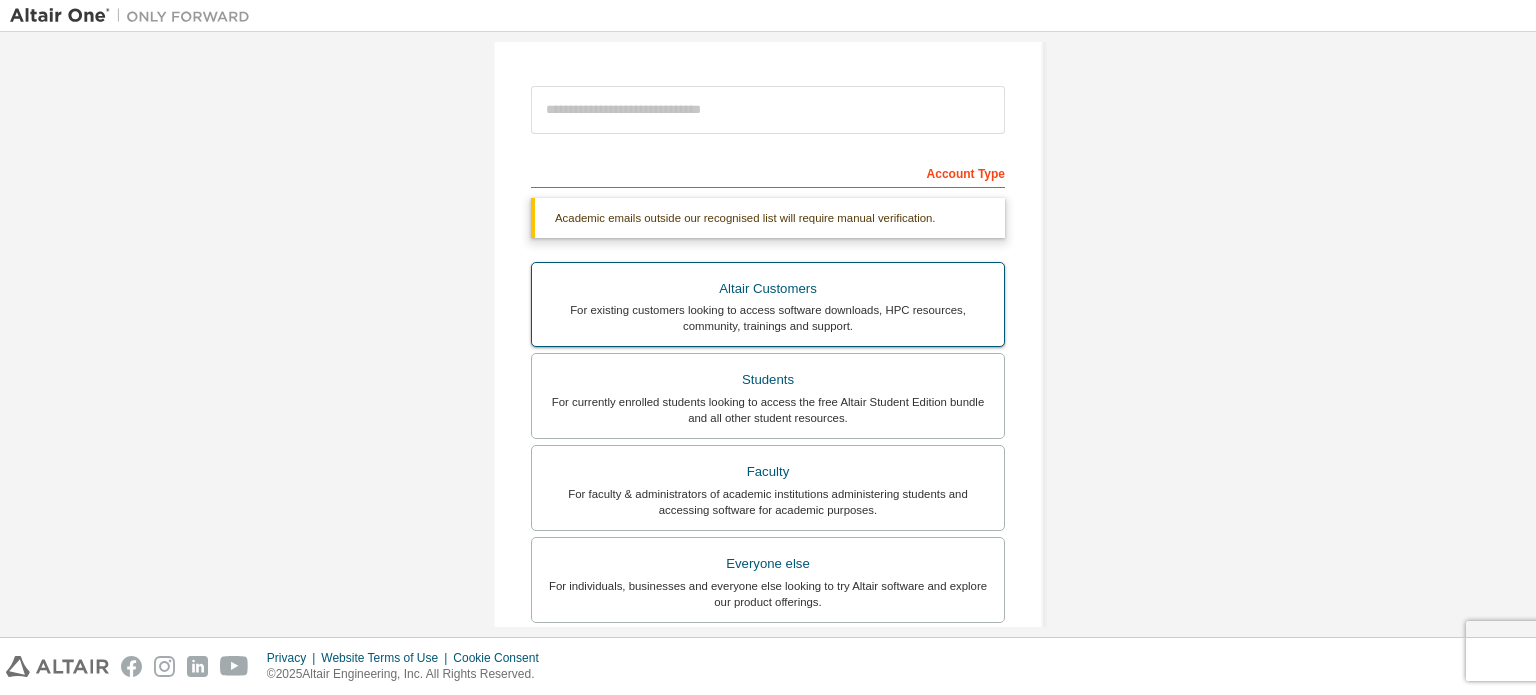 scroll, scrollTop: 521, scrollLeft: 0, axis: vertical 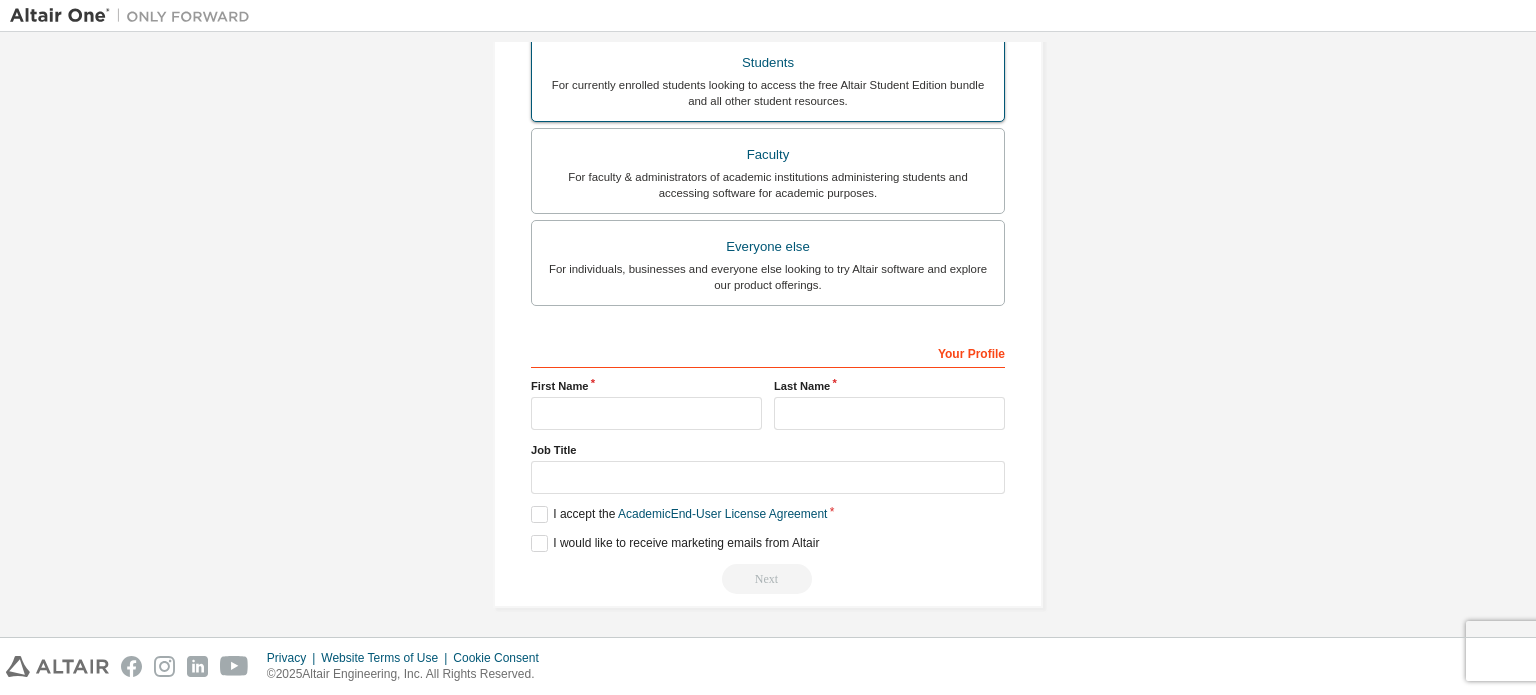 click on "For currently enrolled students looking to access the free Altair Student Edition bundle and all other student resources." at bounding box center [768, 93] 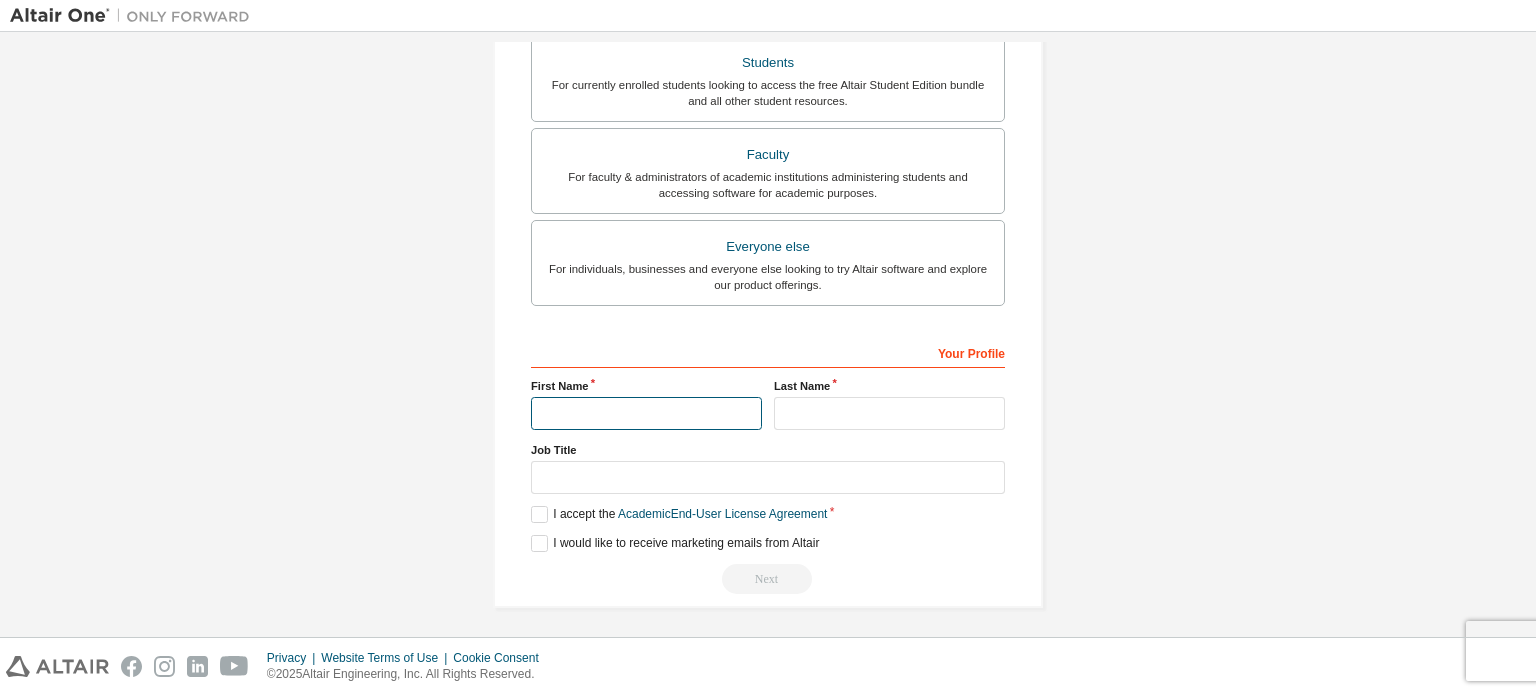 click at bounding box center [646, 413] 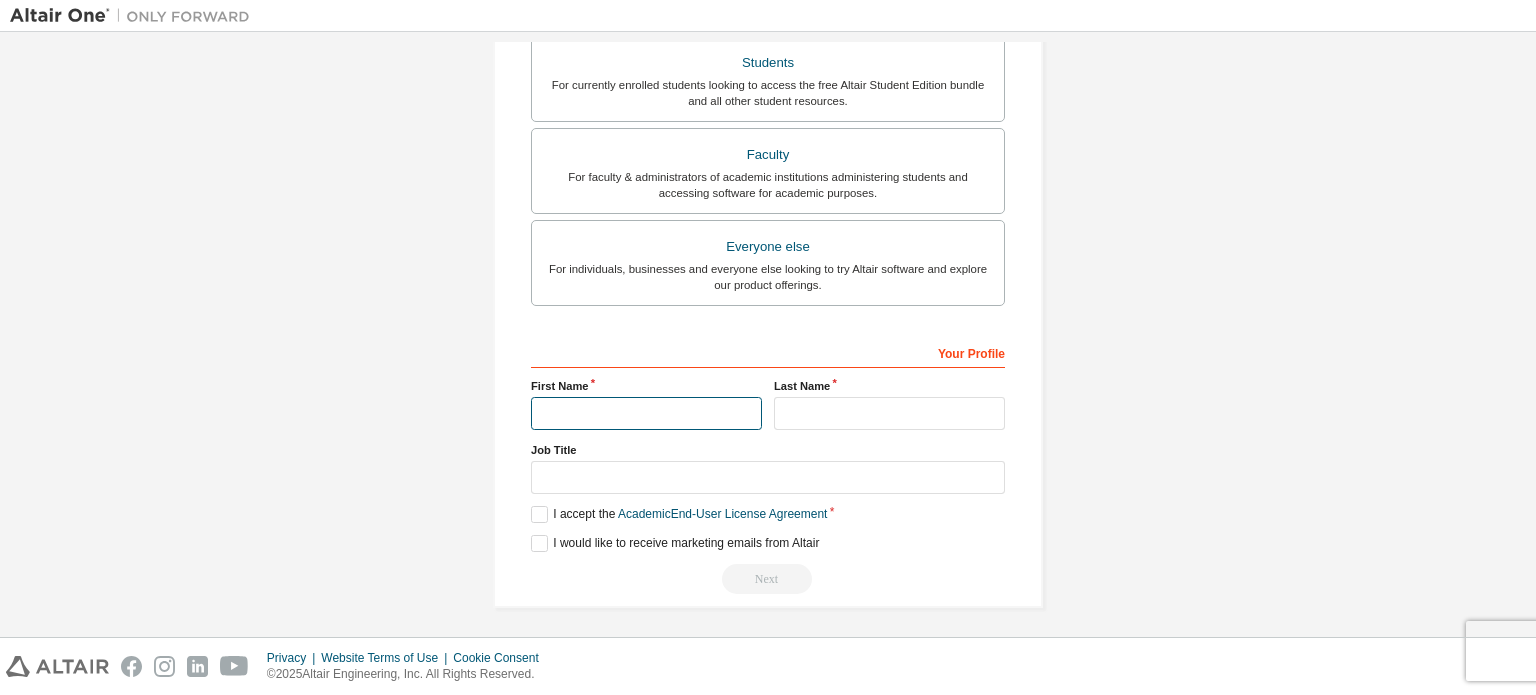 type on "*****" 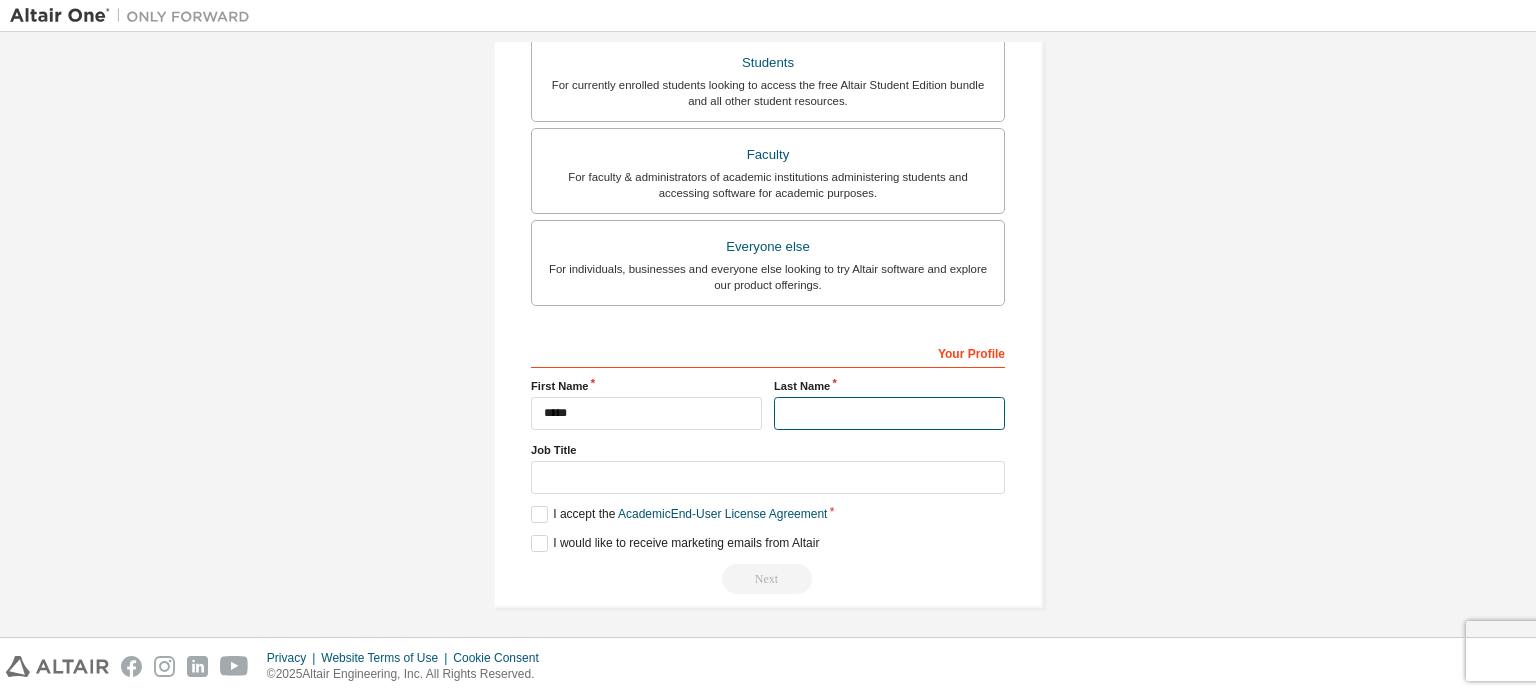 type on "****" 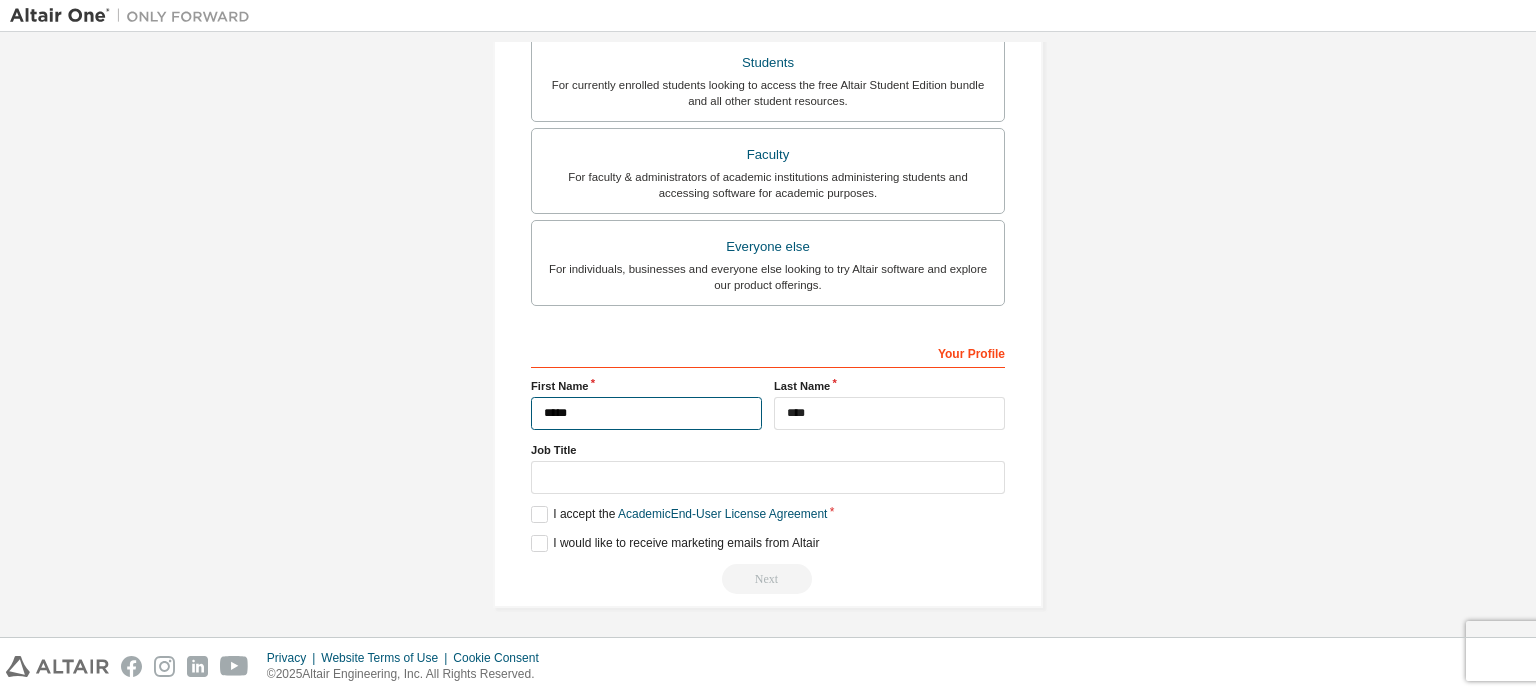 click on "*****" at bounding box center [646, 413] 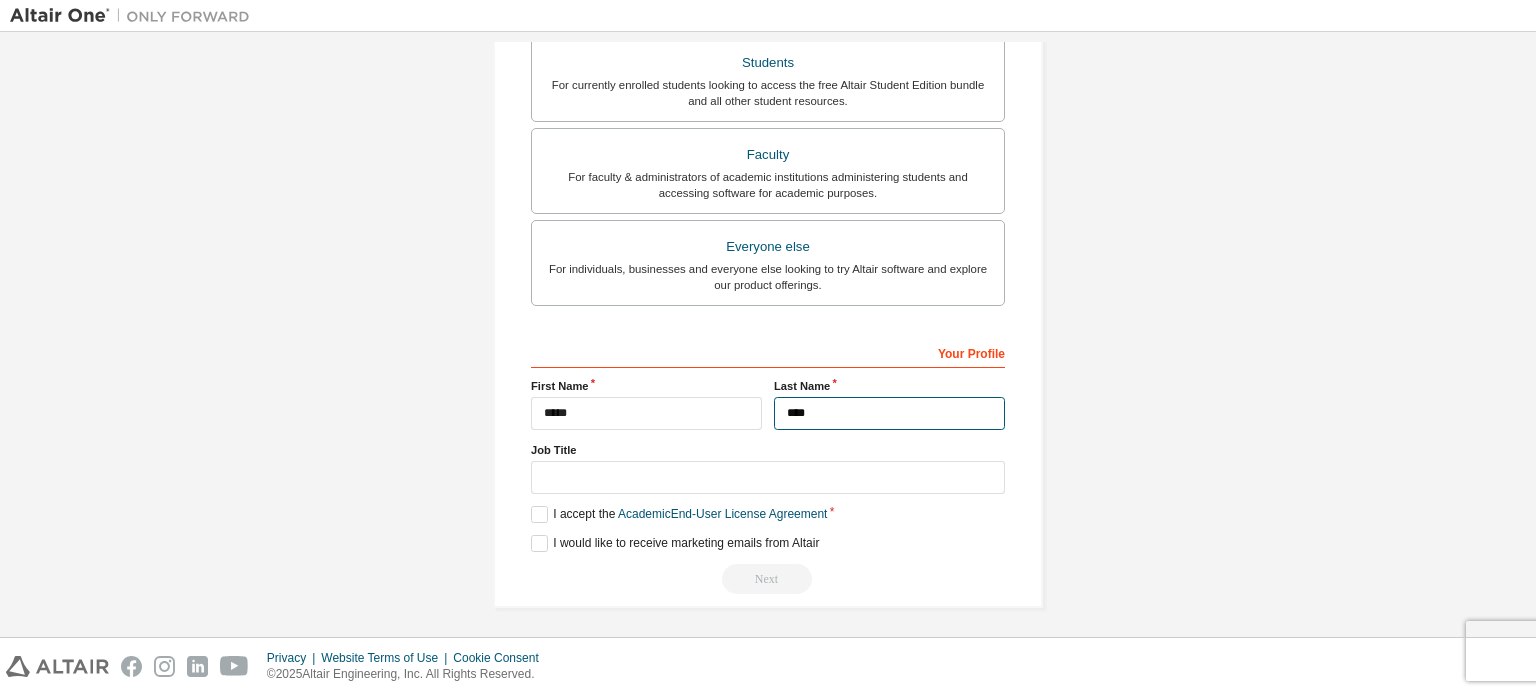 click on "****" at bounding box center (889, 413) 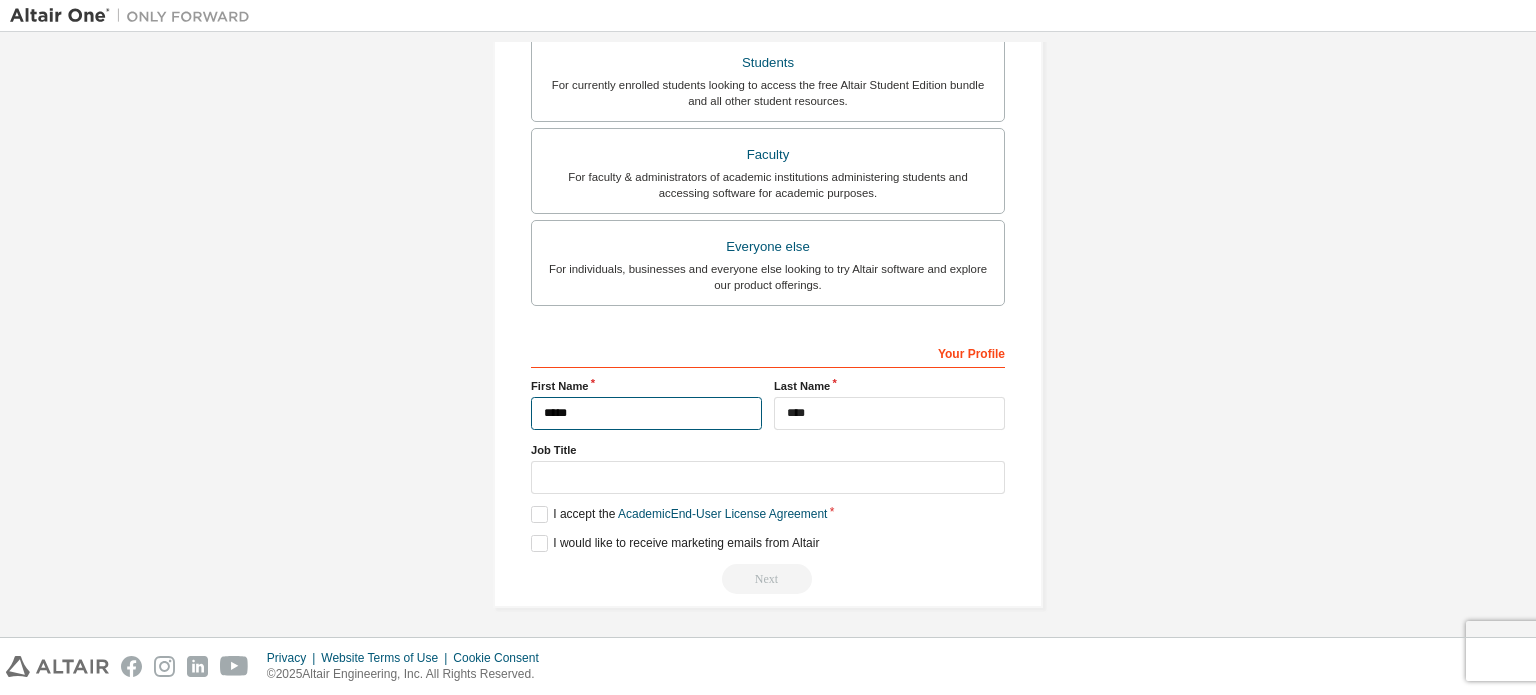 click on "*****" at bounding box center (646, 413) 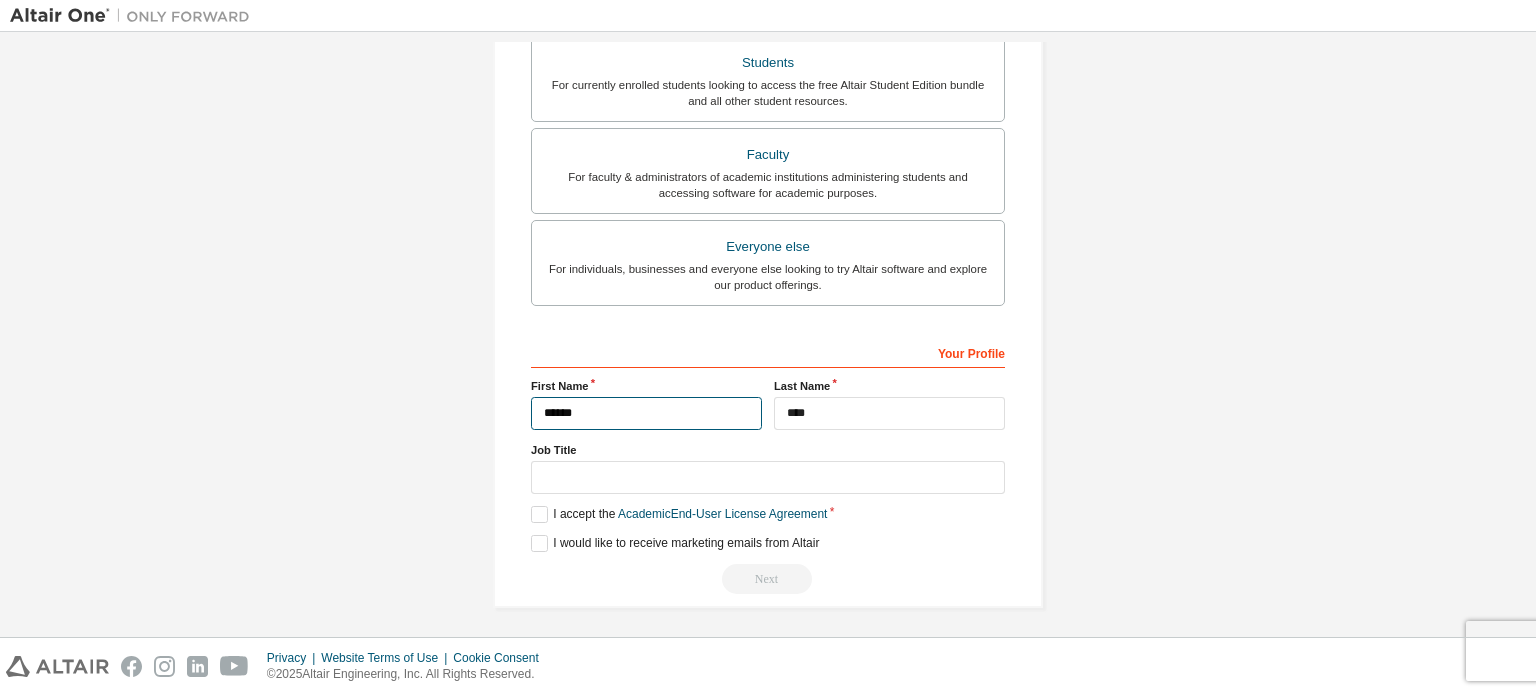 type on "*****" 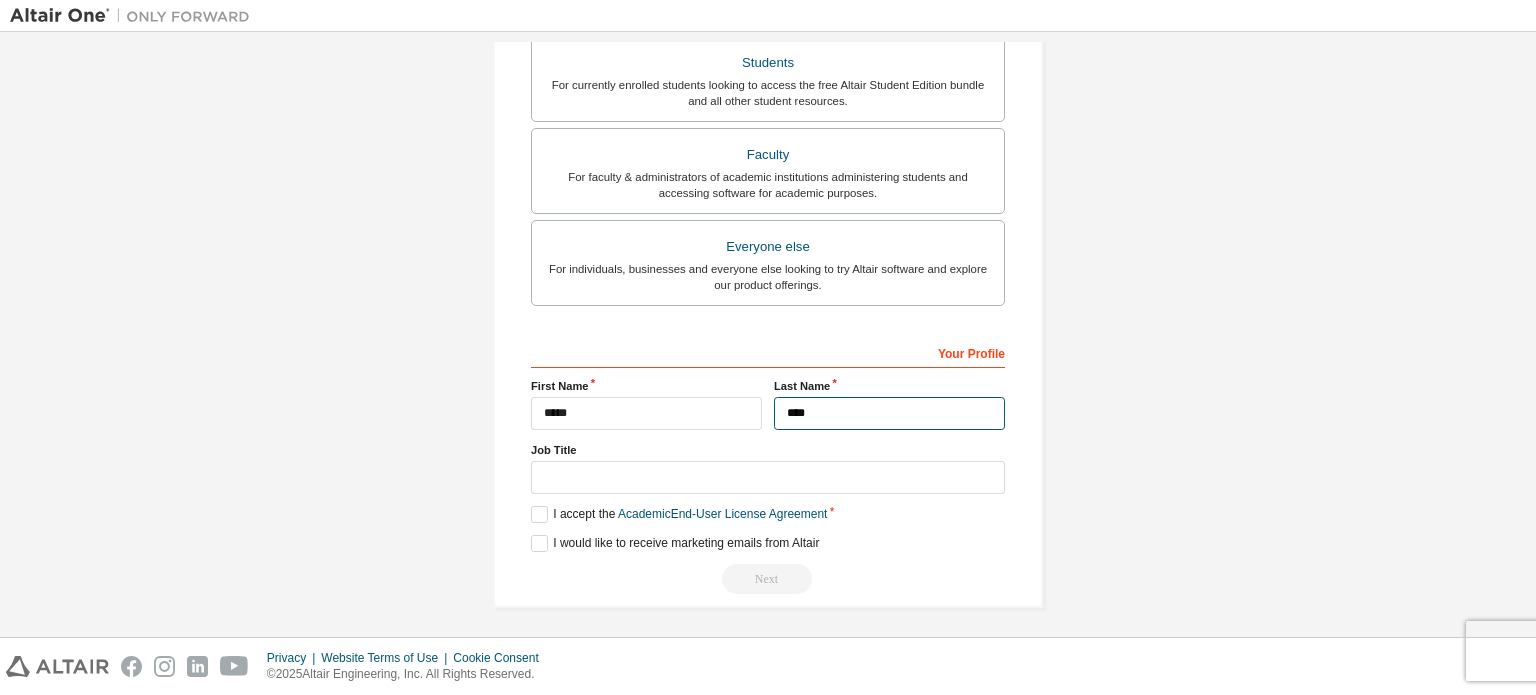 click on "****" at bounding box center [889, 413] 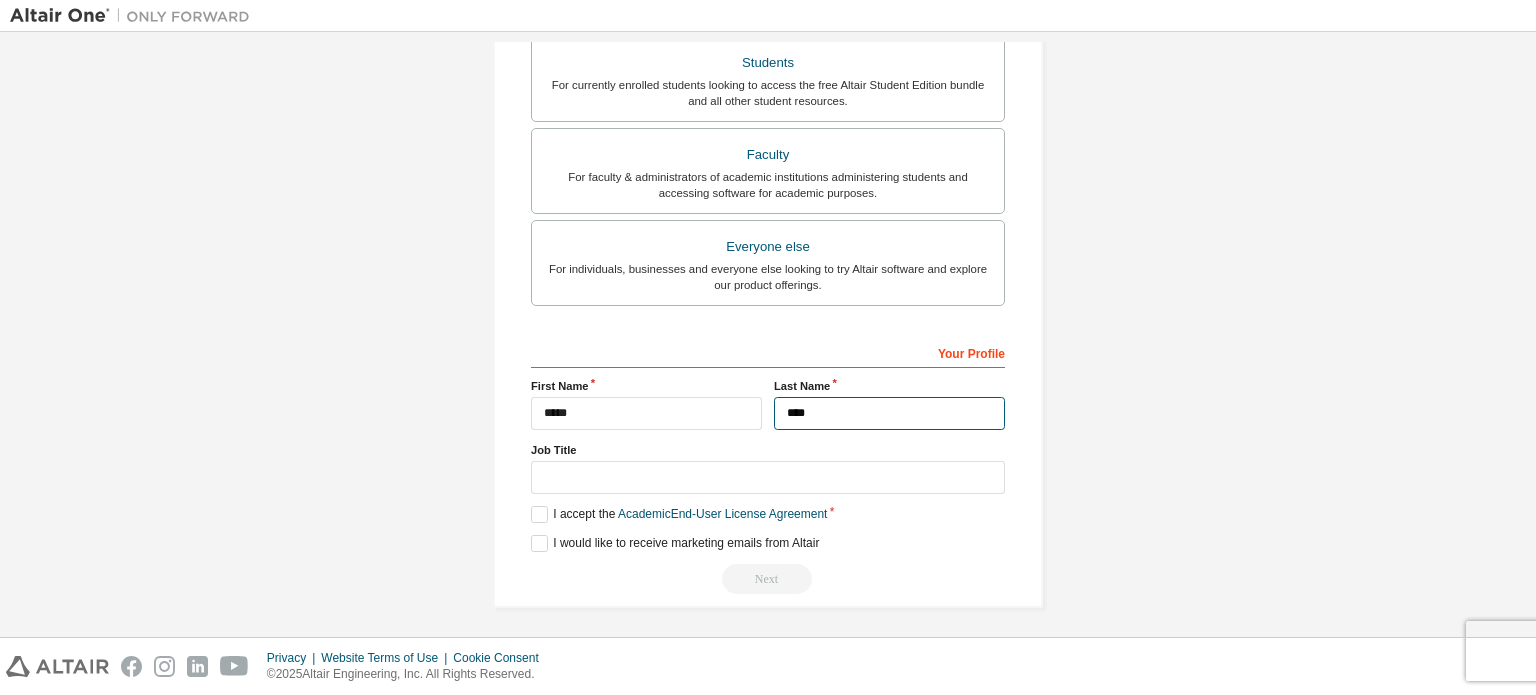 click on "****" at bounding box center [889, 413] 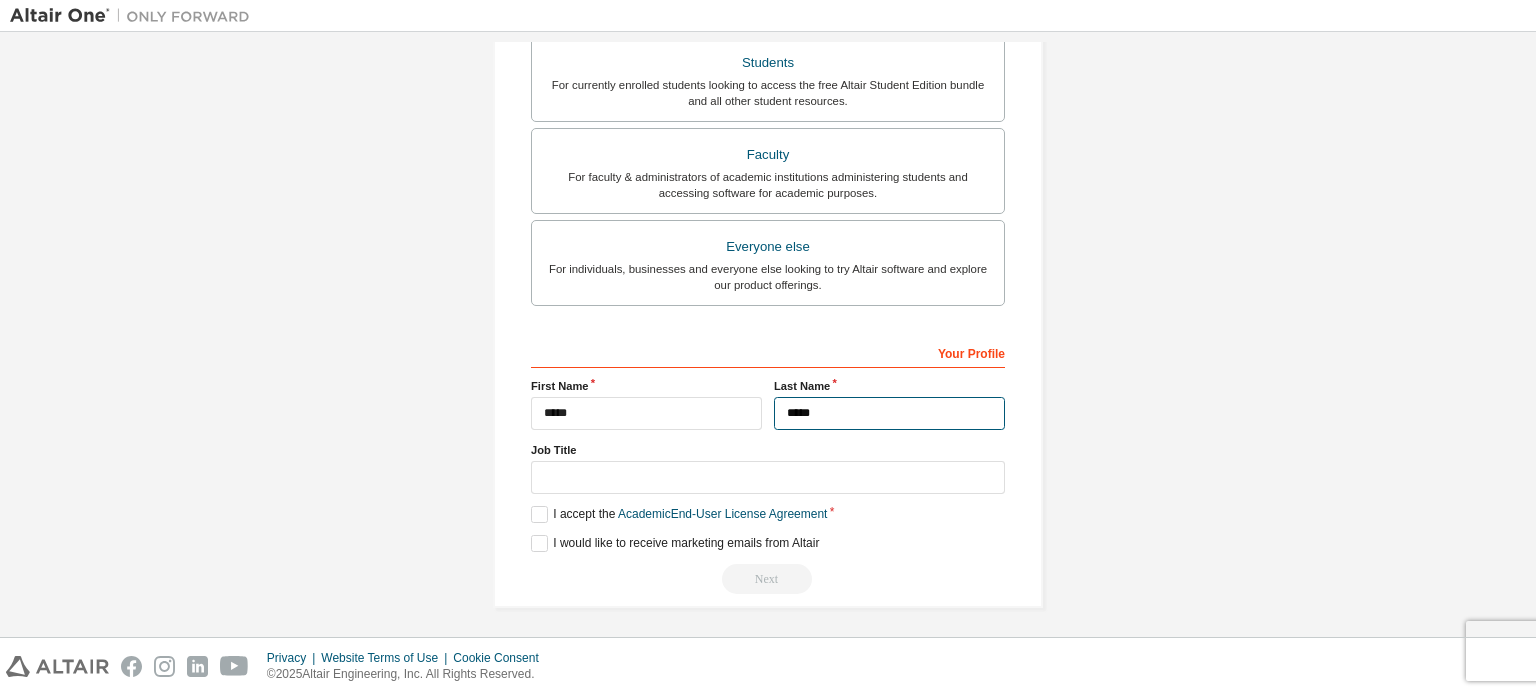 type on "****" 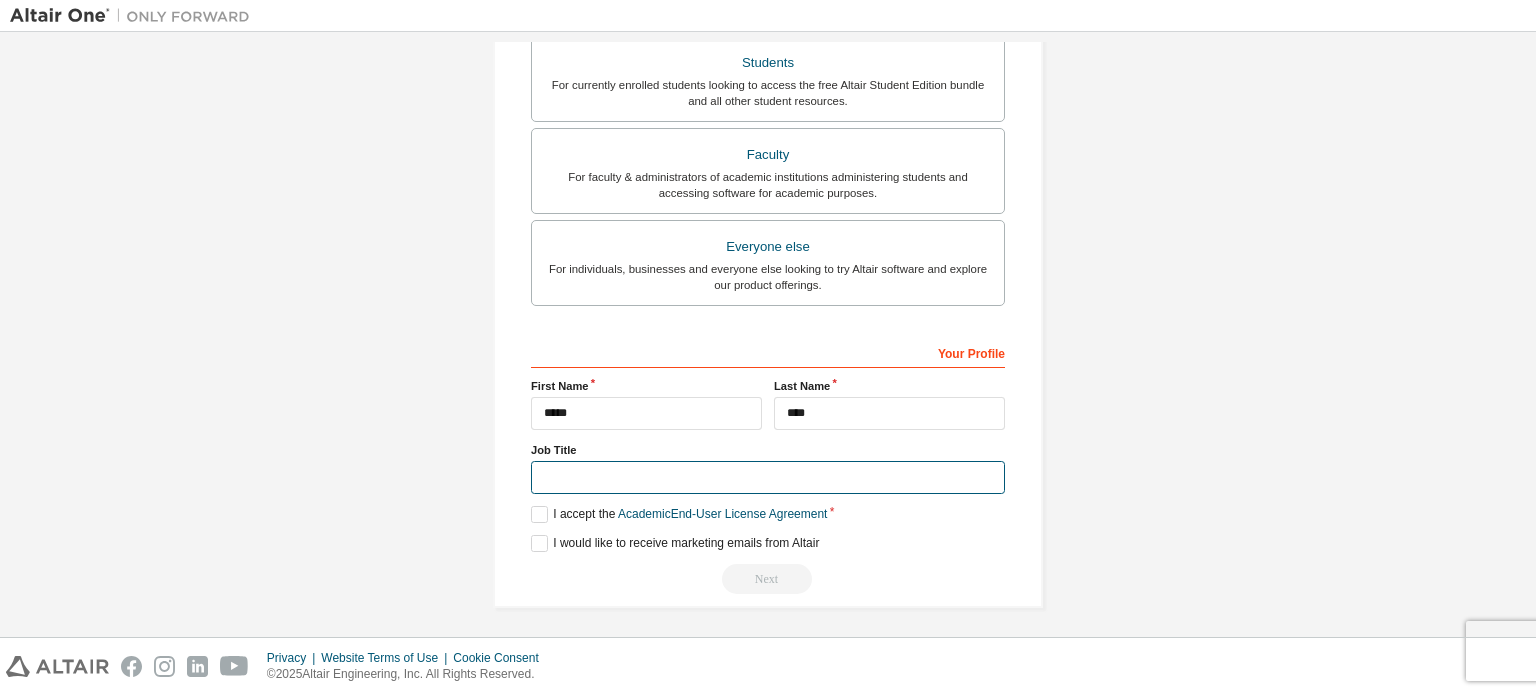 click at bounding box center [768, 477] 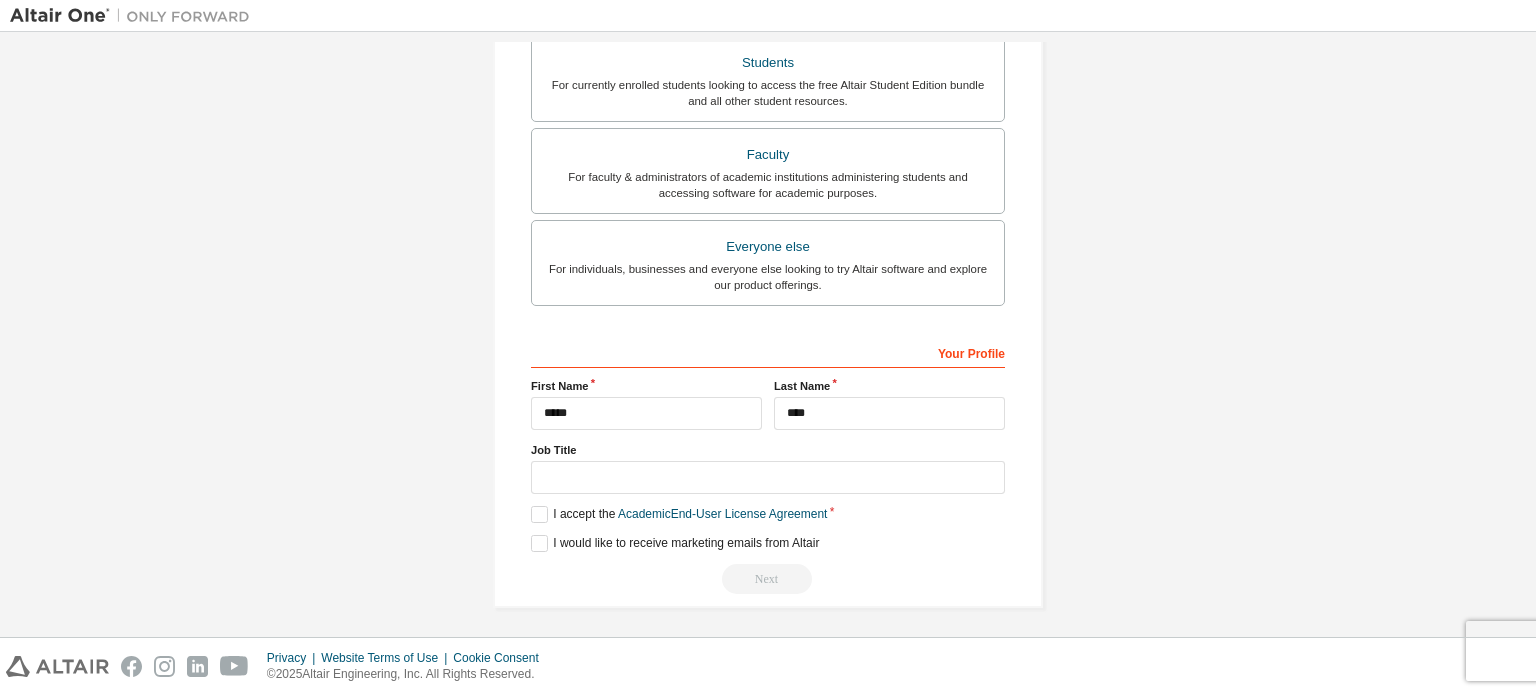 click on "Your Profile [FIRST] [LAST] Job Title Please provide [STATE]/[PROVINCE] to help us route sales and support resources to you more efficiently. I accept the Academic End-User License Agreement I would like to receive marketing emails from Altair Next" at bounding box center [768, 465] 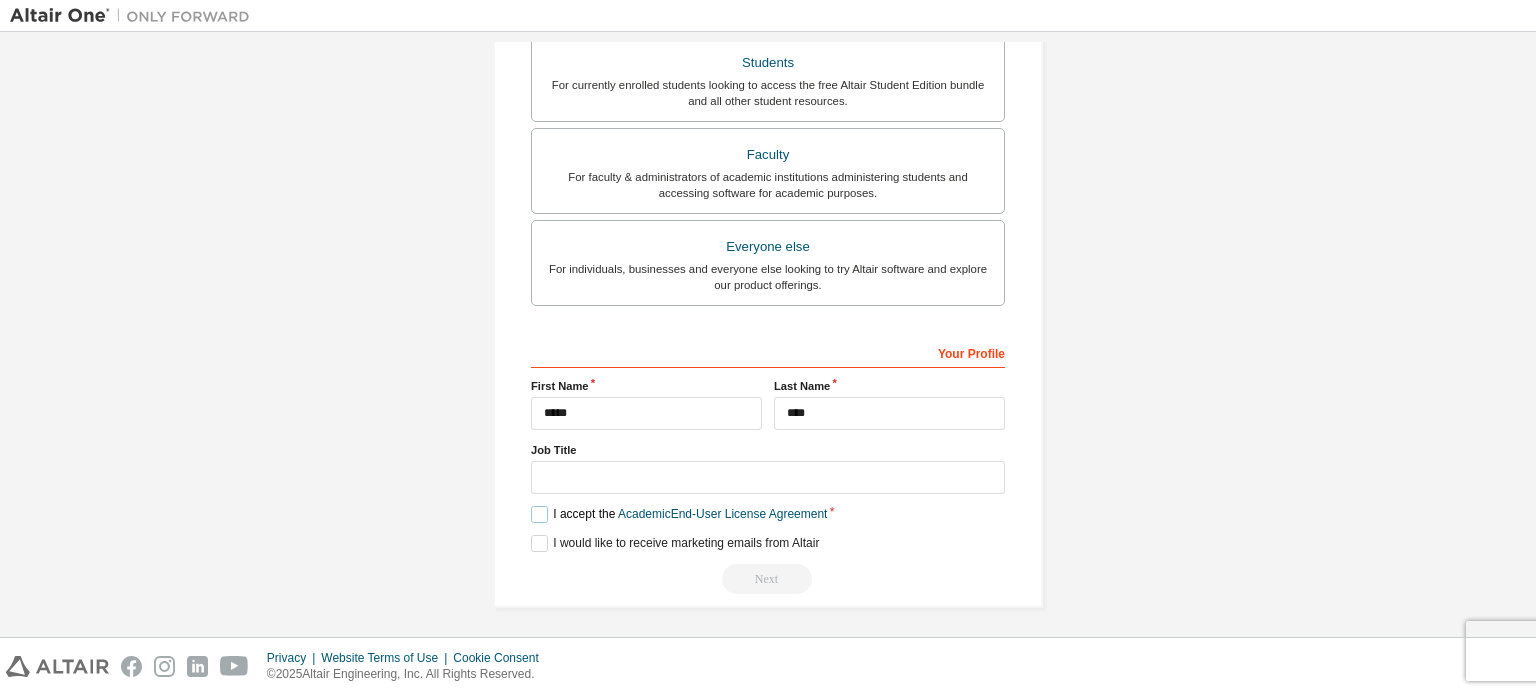 click on "I accept the   Academic   End-User License Agreement" at bounding box center (679, 514) 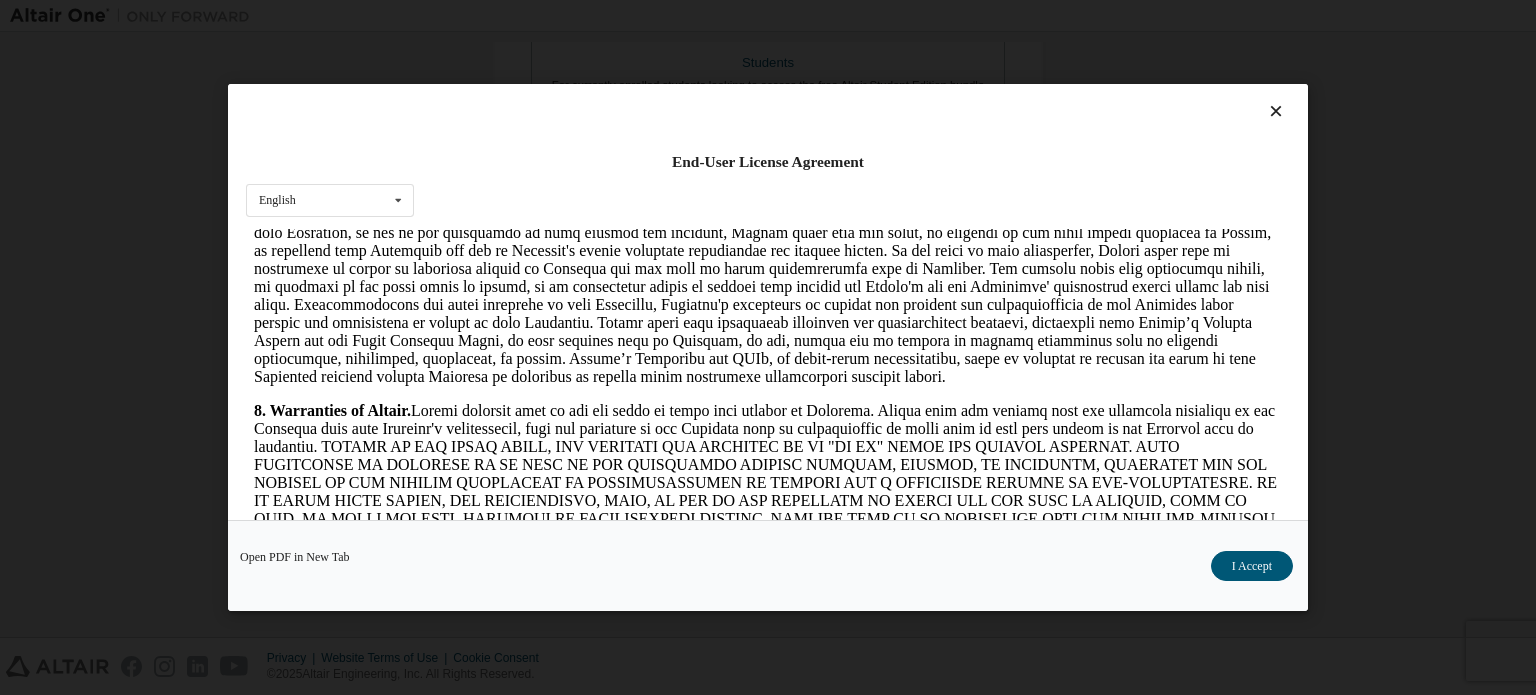 scroll, scrollTop: 2083, scrollLeft: 0, axis: vertical 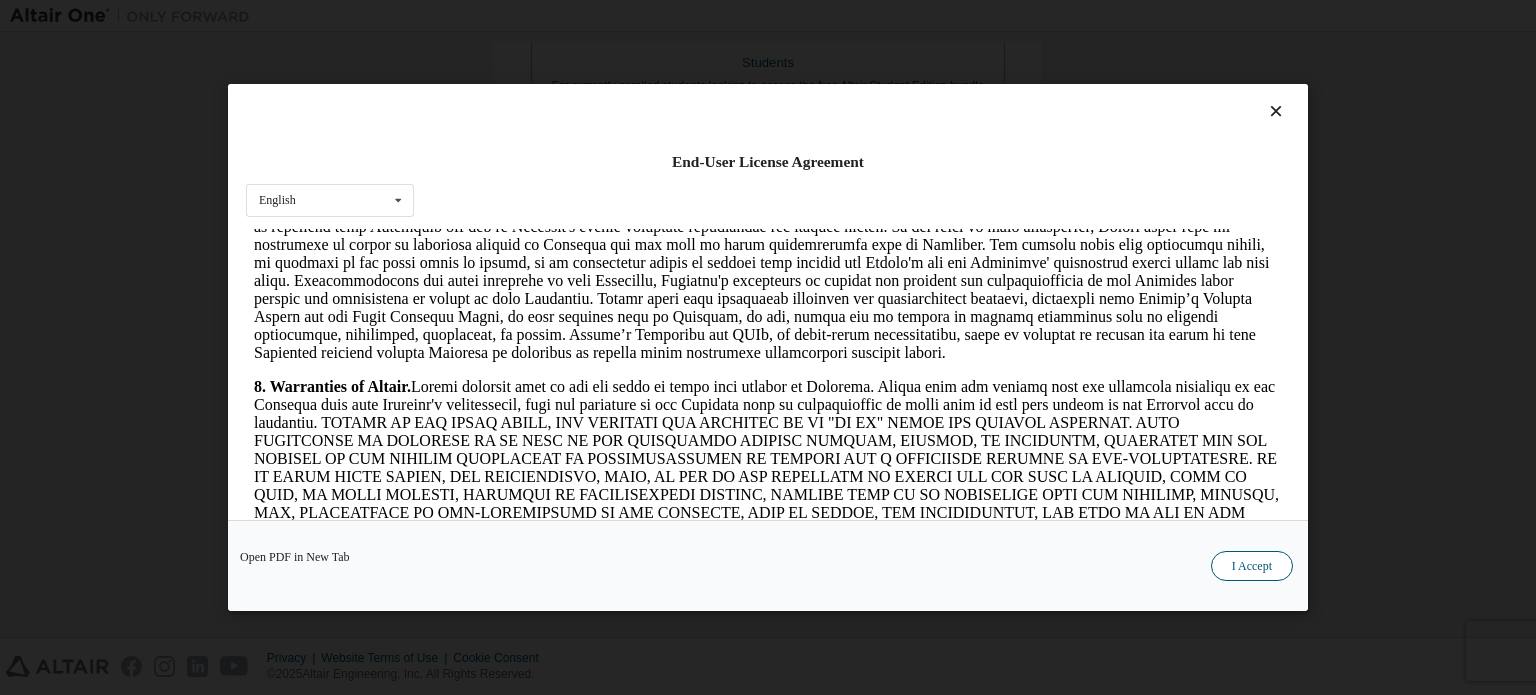 click on "I Accept" at bounding box center (1252, 566) 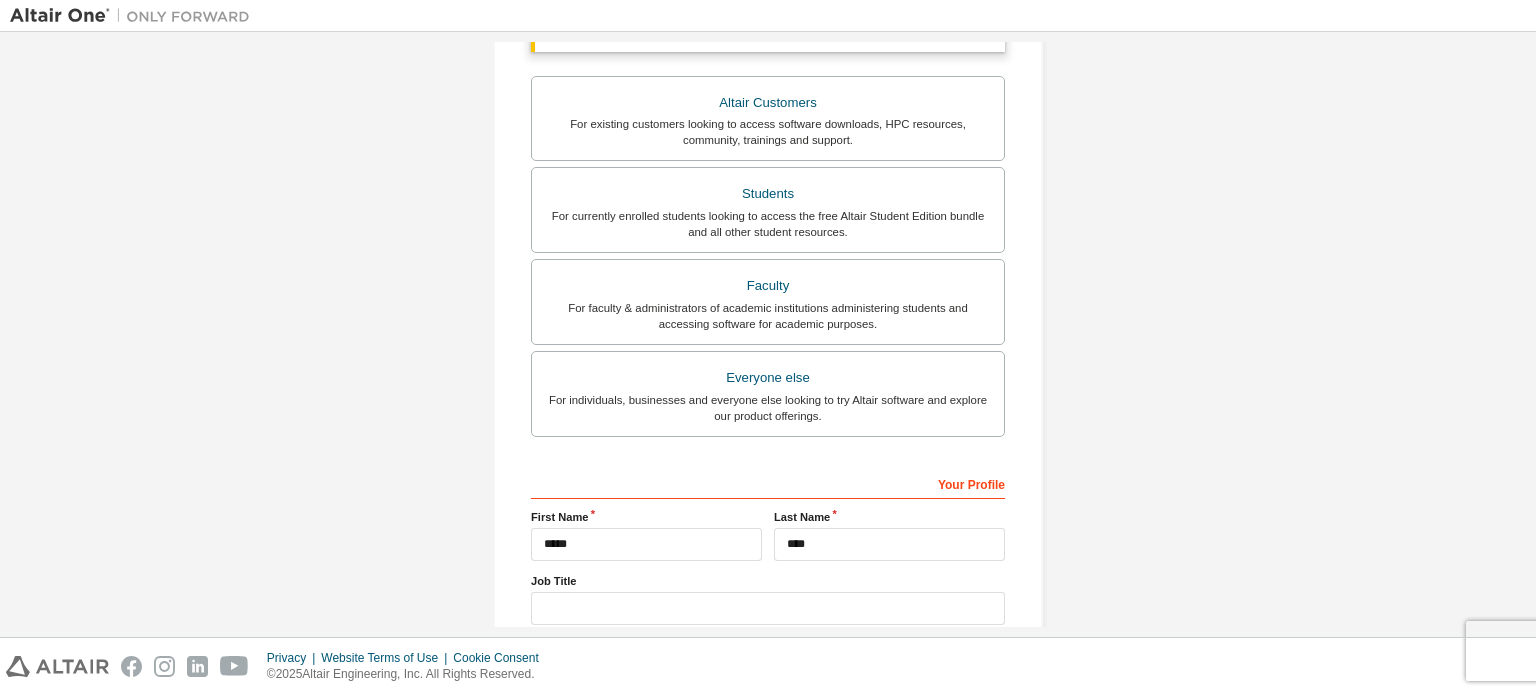 scroll, scrollTop: 521, scrollLeft: 0, axis: vertical 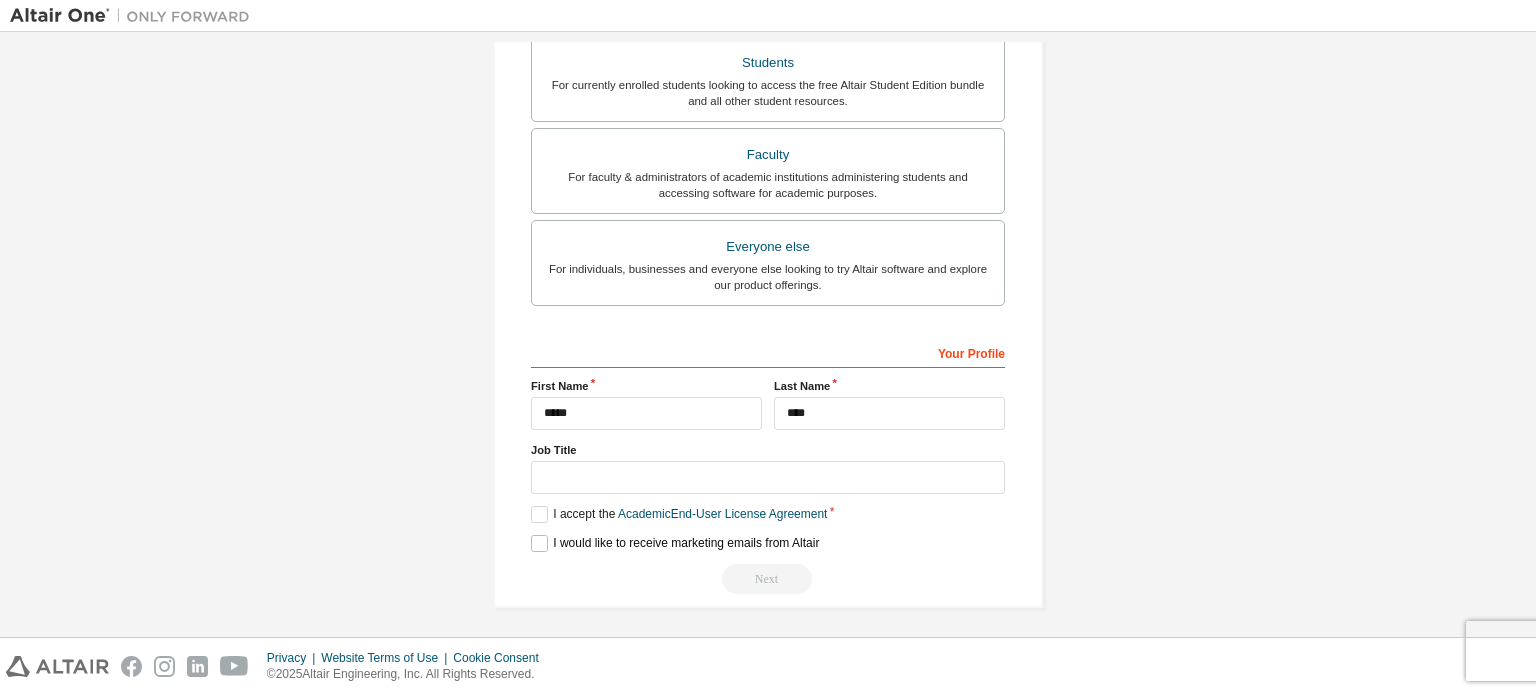 click on "I would like to receive marketing emails from Altair" at bounding box center [675, 543] 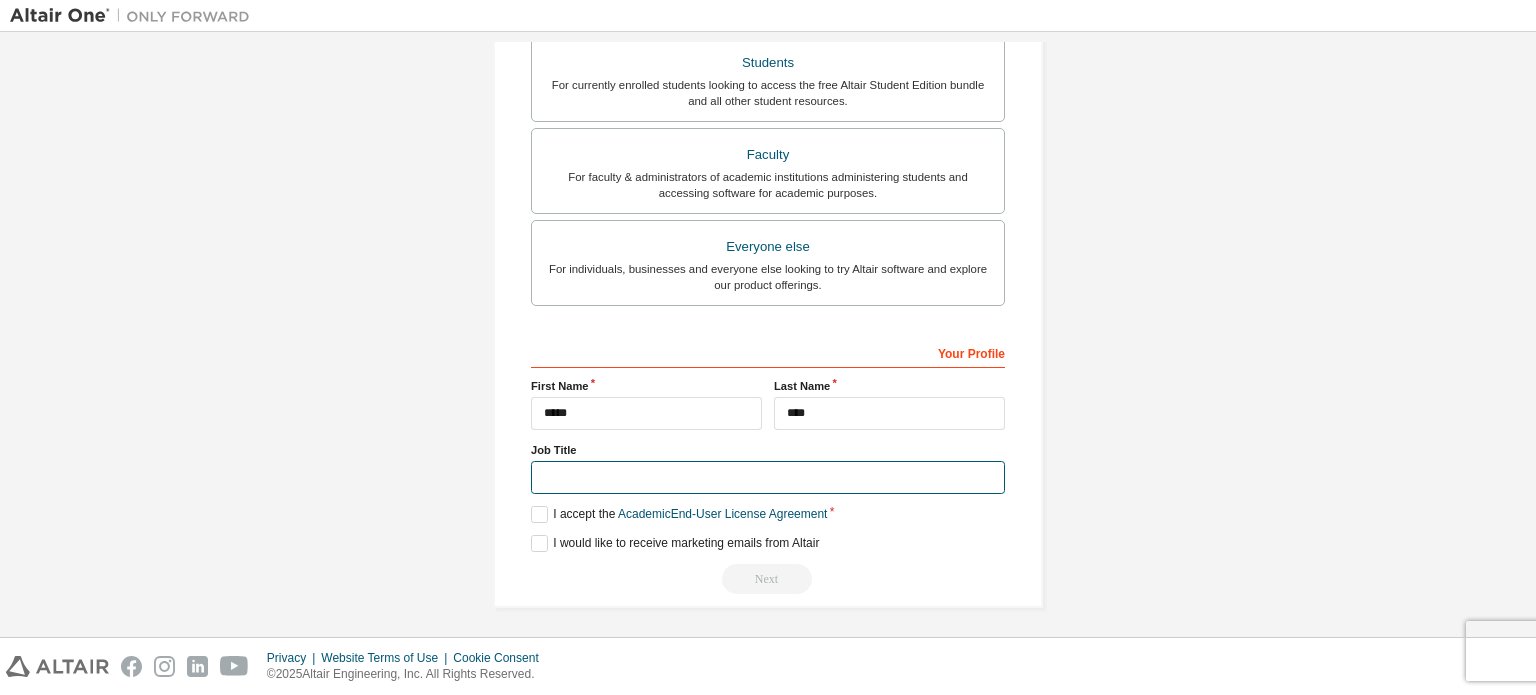 click at bounding box center (768, 477) 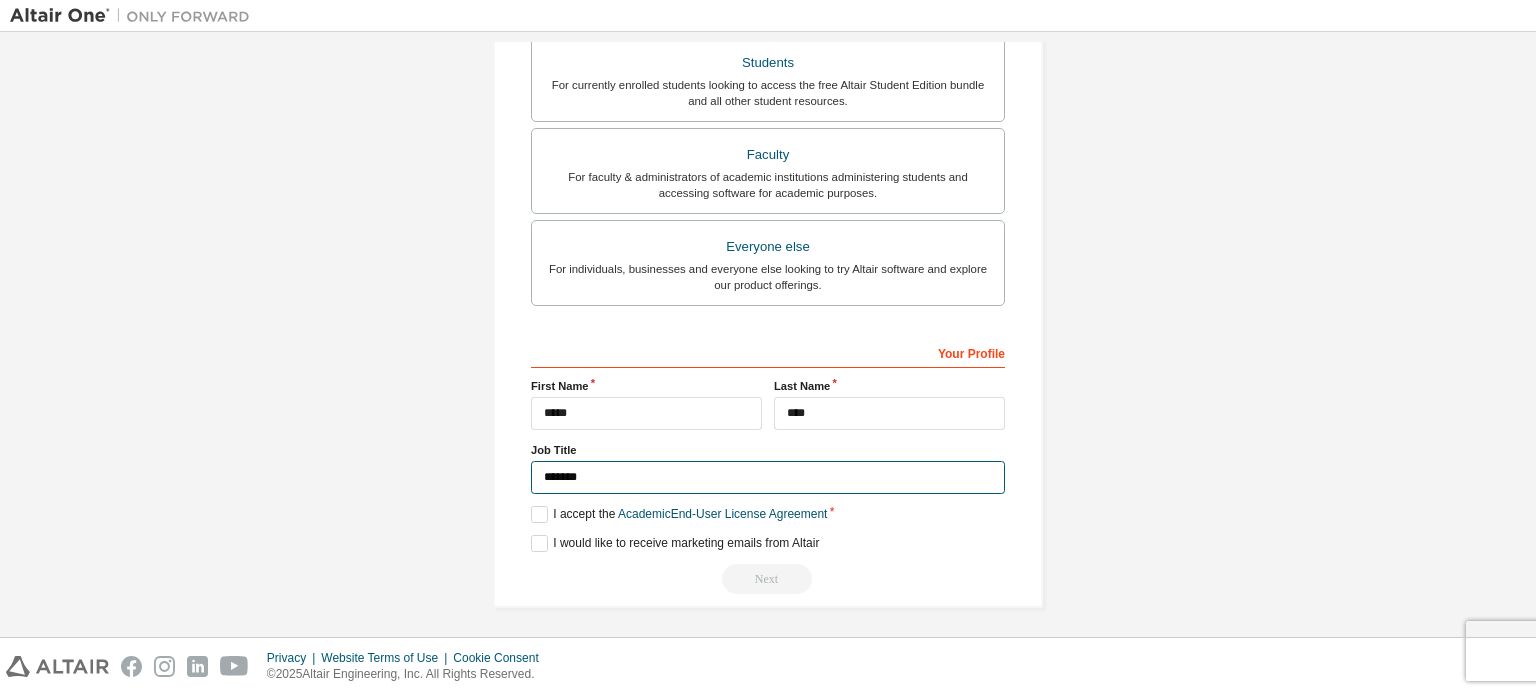 type on "*******" 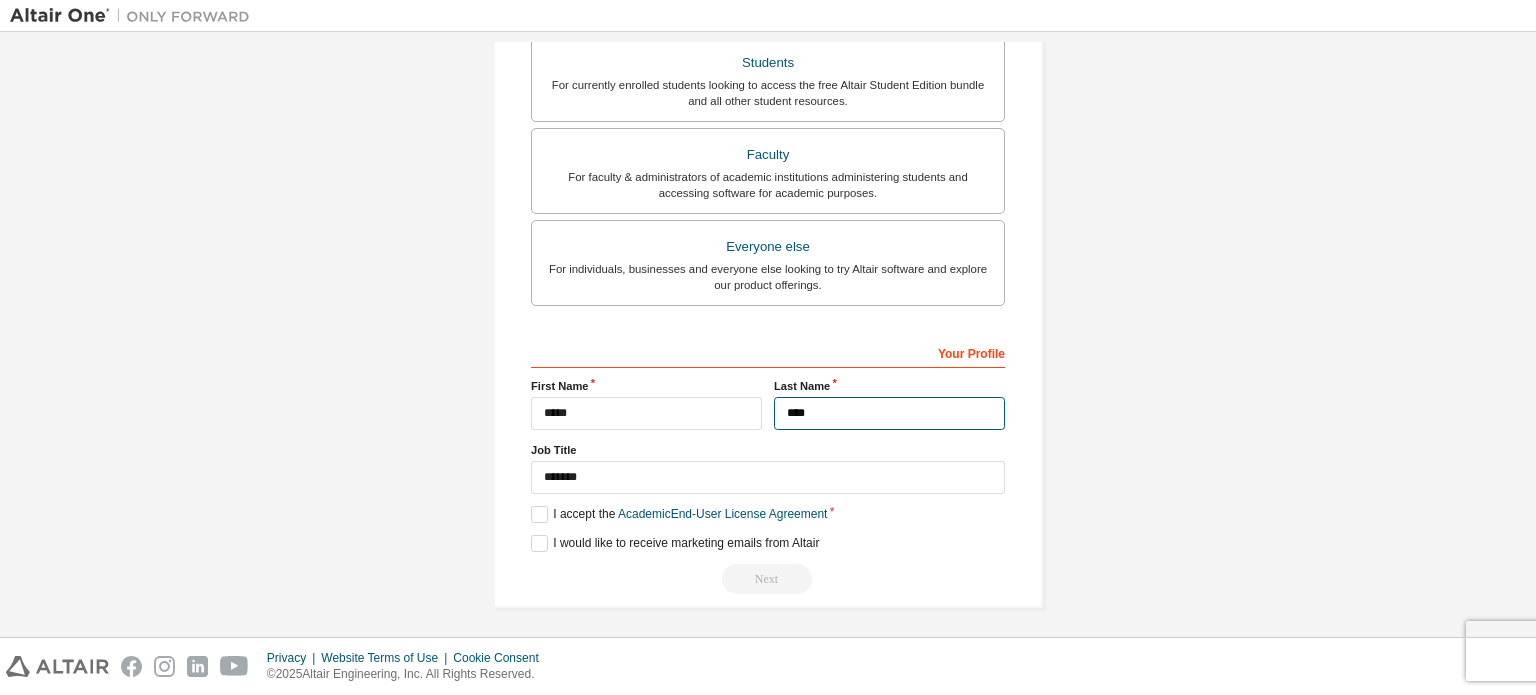 click on "****" at bounding box center (889, 413) 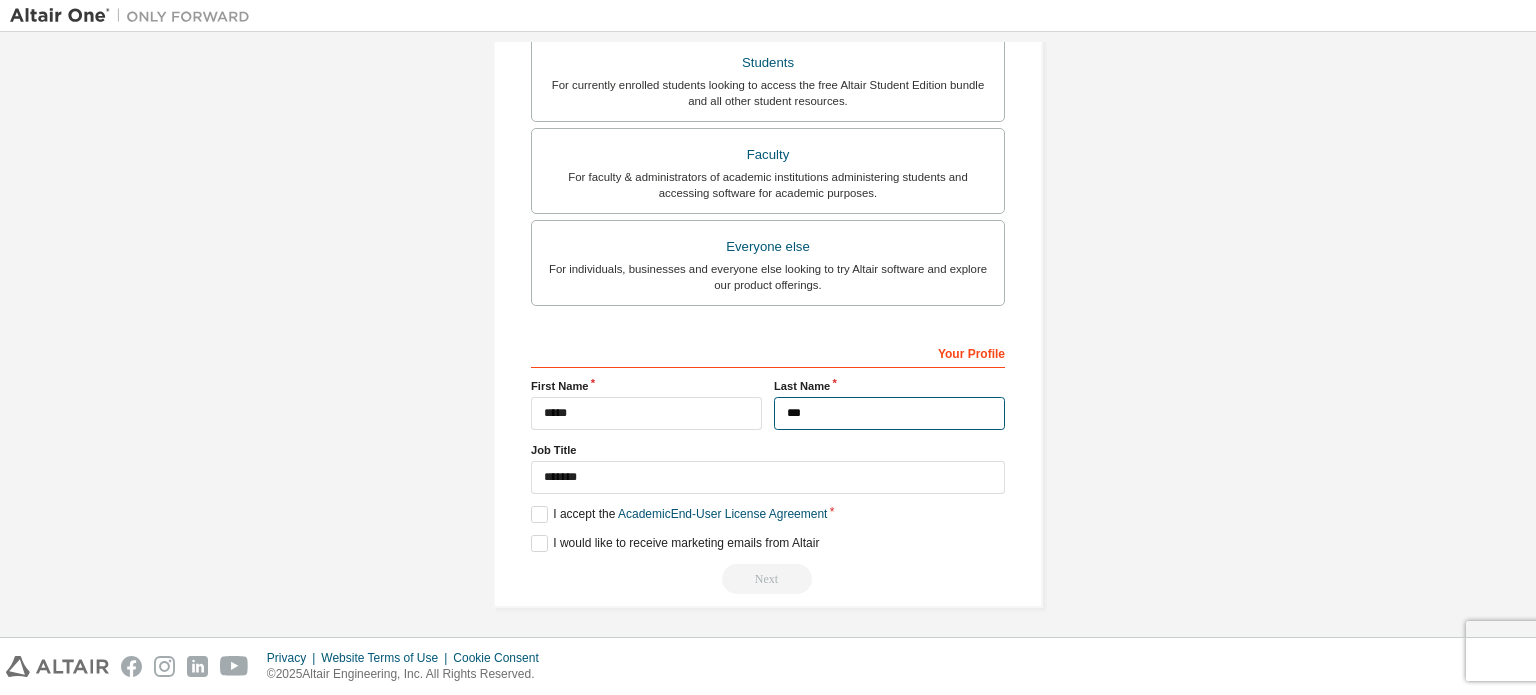 type on "****" 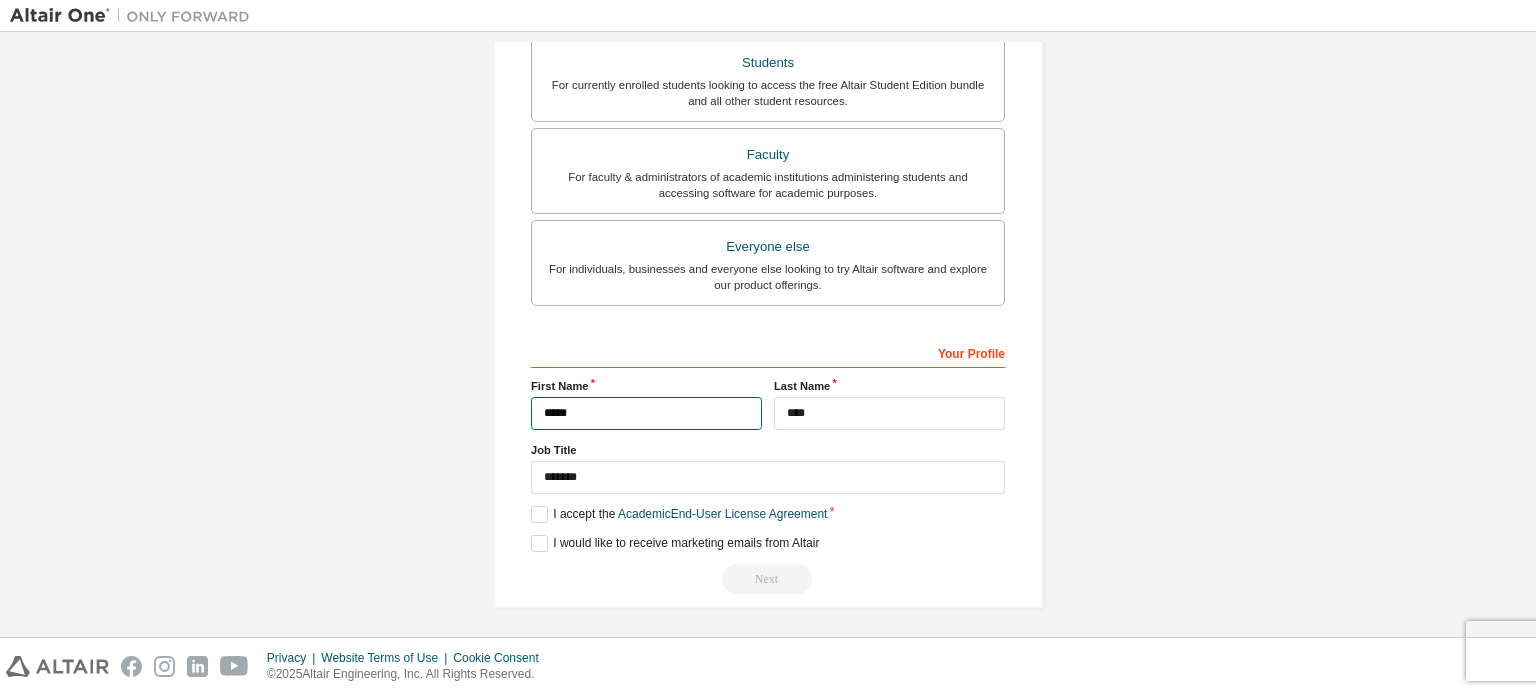 click on "*****" at bounding box center (646, 413) 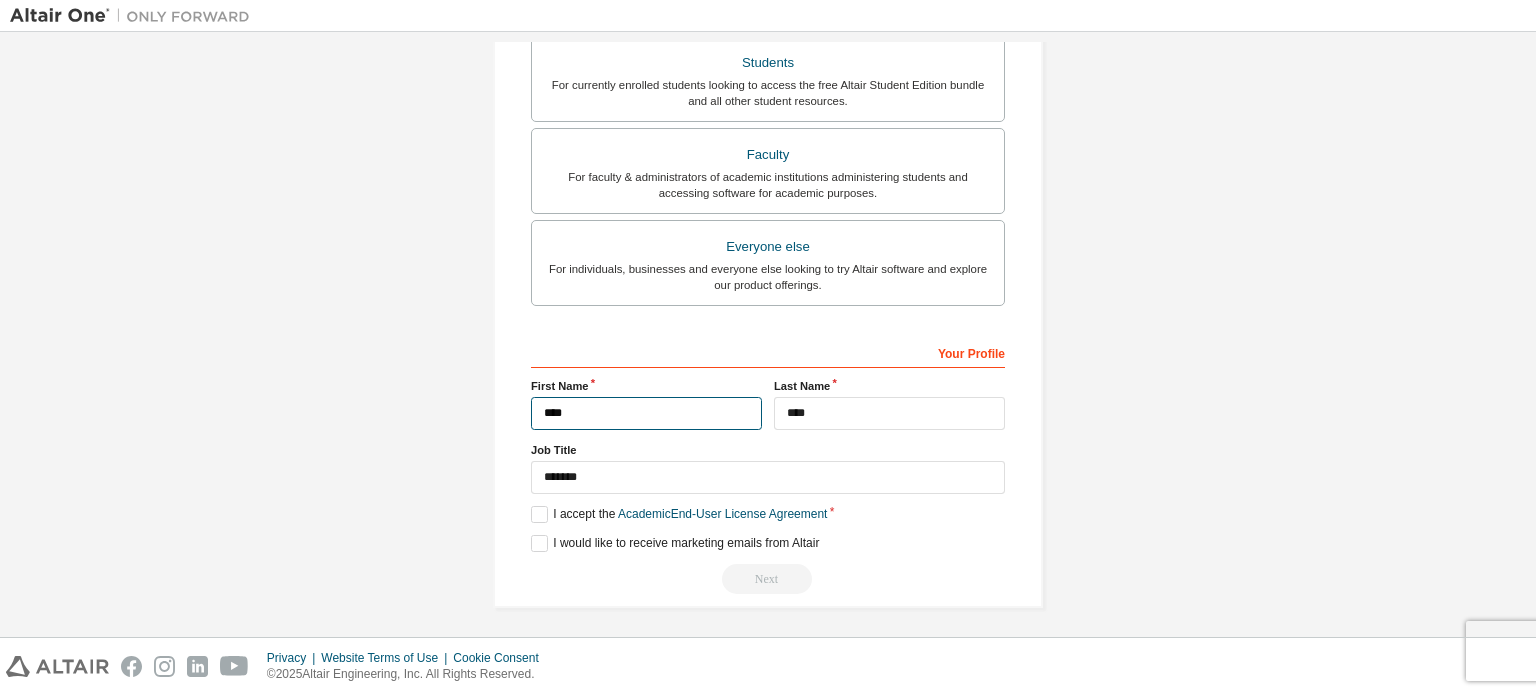 type on "*****" 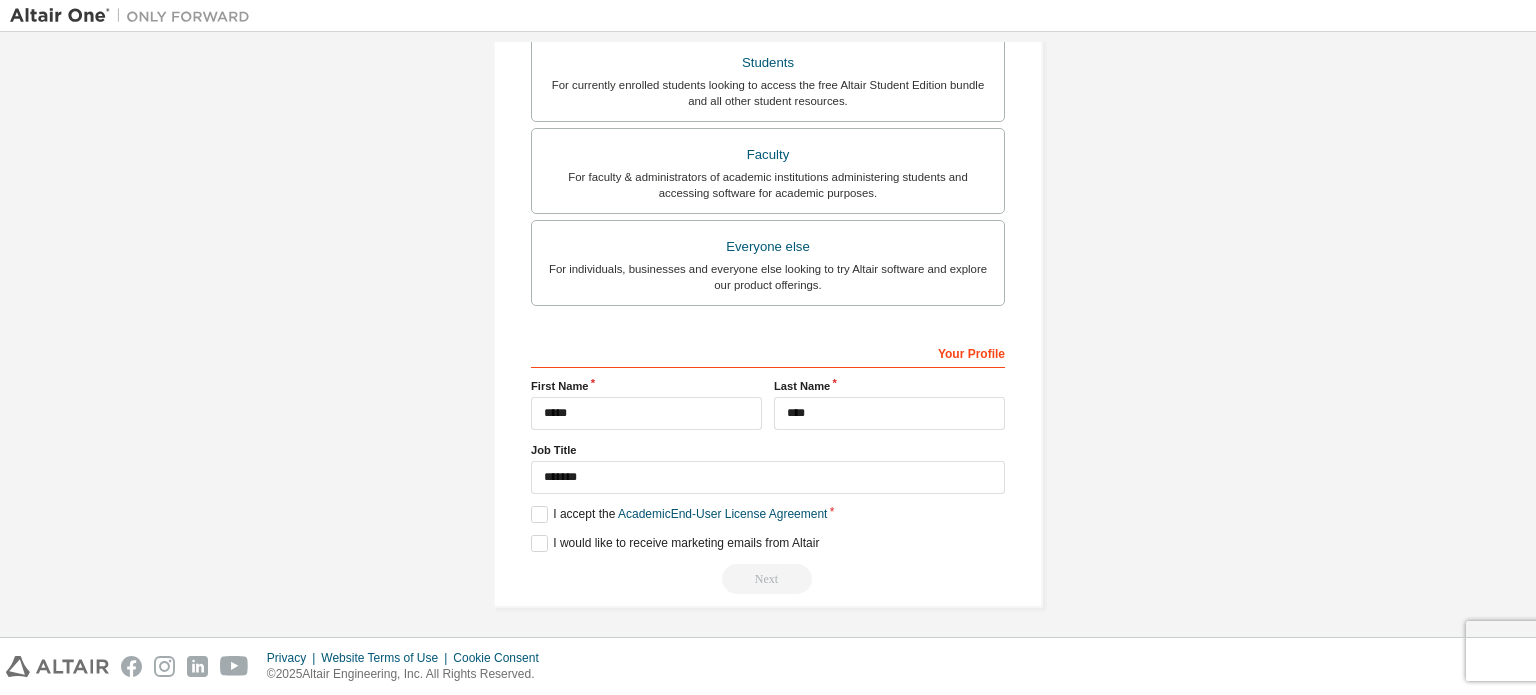 click on "Create an Altair One Account For Free Trials, Licenses, Downloads, Learning & Documentation and so much more. Personal Info Verify Email Account Info Security Setup This is a federated email. No need to register a new account. You should be able to login by using your company's SSO credentials. Email already exists. Please try to login instead. Account Type Academic emails outside our recognised list will require manual verification. You must enter a valid email address provided by your academic institution (e.g., name@youruniversity.edu). What if I cannot get one? Altair Customers For existing customers looking to access software downloads, HPC resources, community, trainings and support. Students For currently enrolled students looking to access the free Altair Student Edition bundle and all other student resources. Faculty For faculty & administrators of academic institutions administering students and accessing software for academic purposes. Everyone else Your Profile [FIRST] [LAST]" at bounding box center (768, 76) 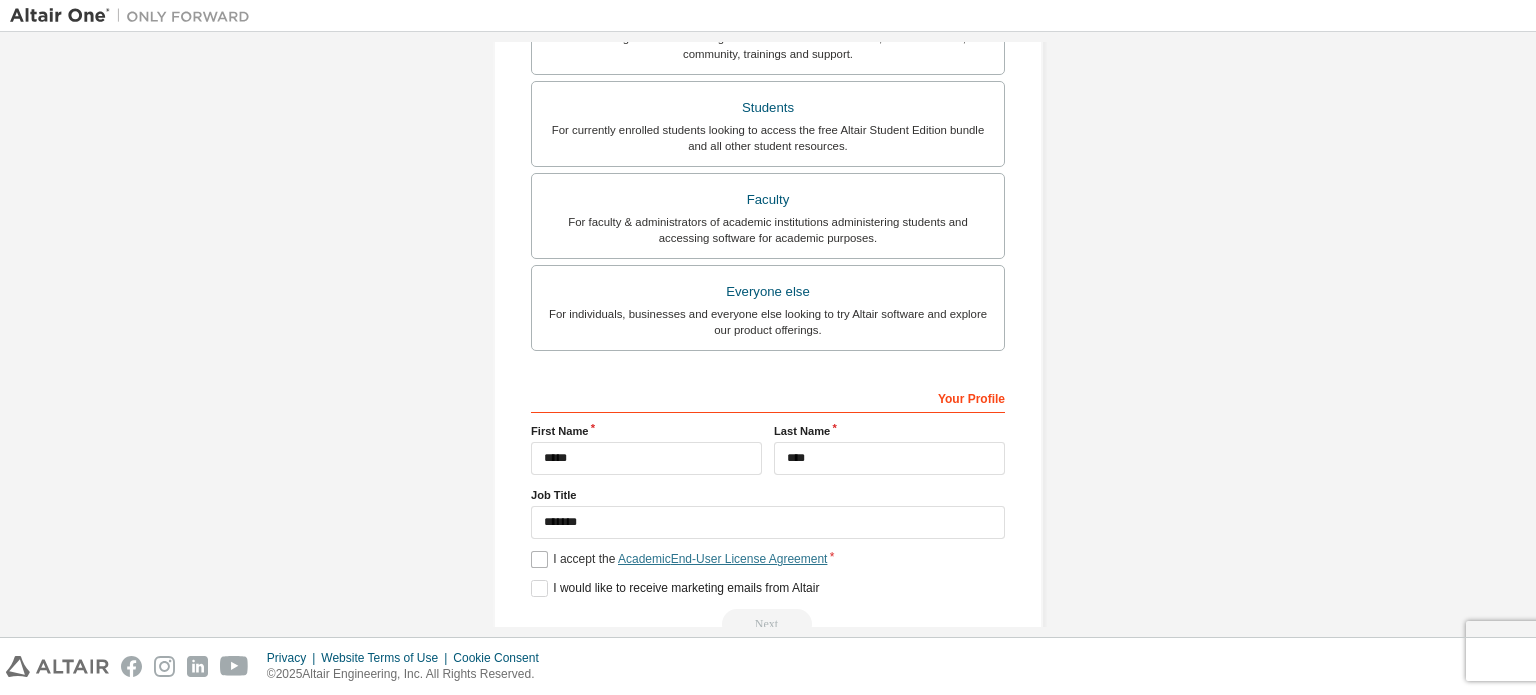 scroll, scrollTop: 521, scrollLeft: 0, axis: vertical 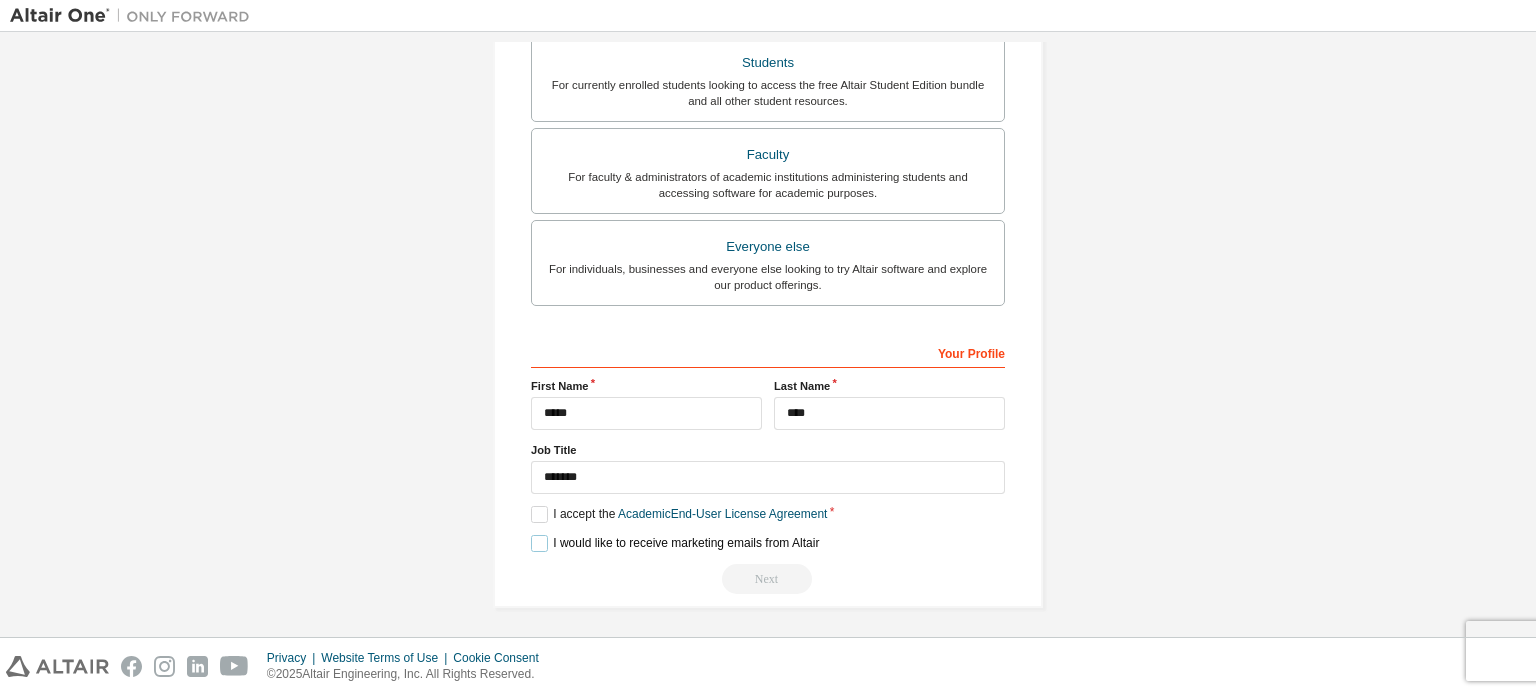 click on "I would like to receive marketing emails from Altair" at bounding box center (675, 543) 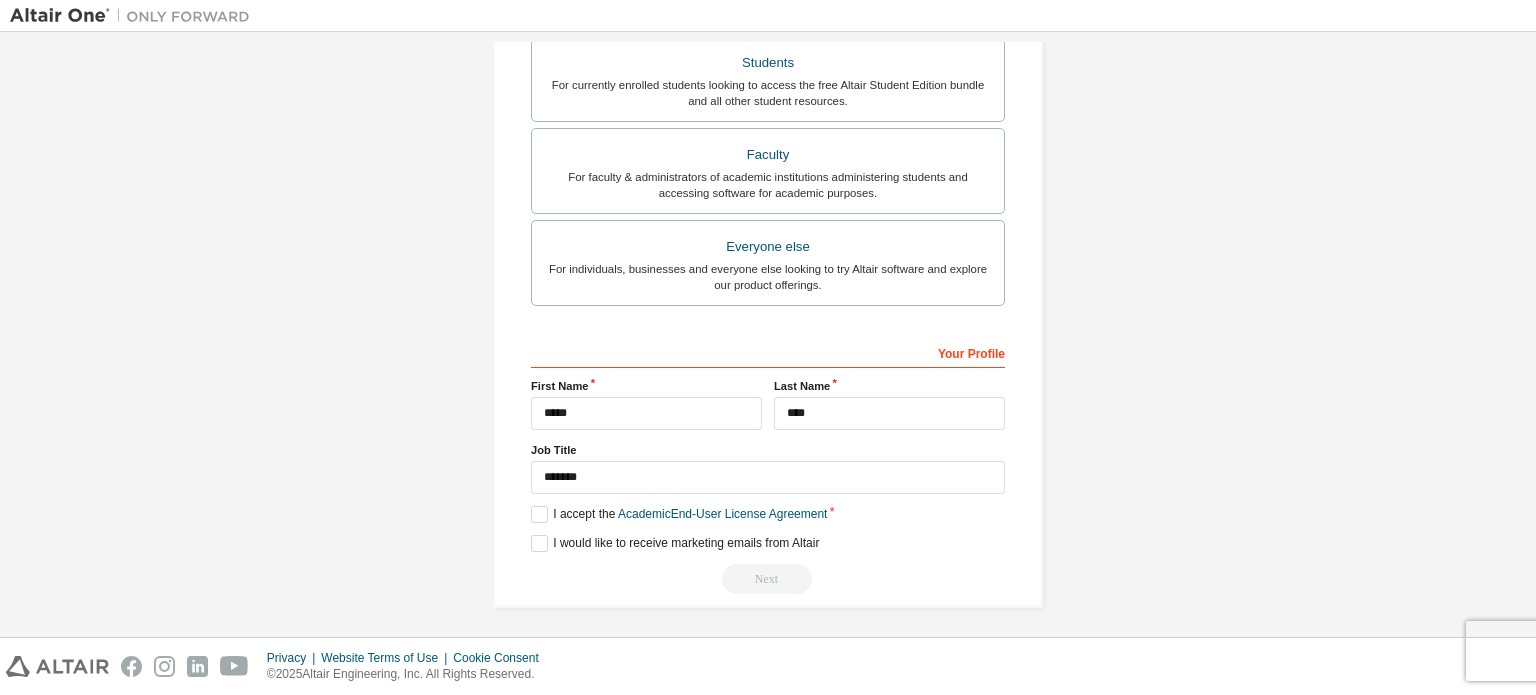 click on "Next" at bounding box center [768, 579] 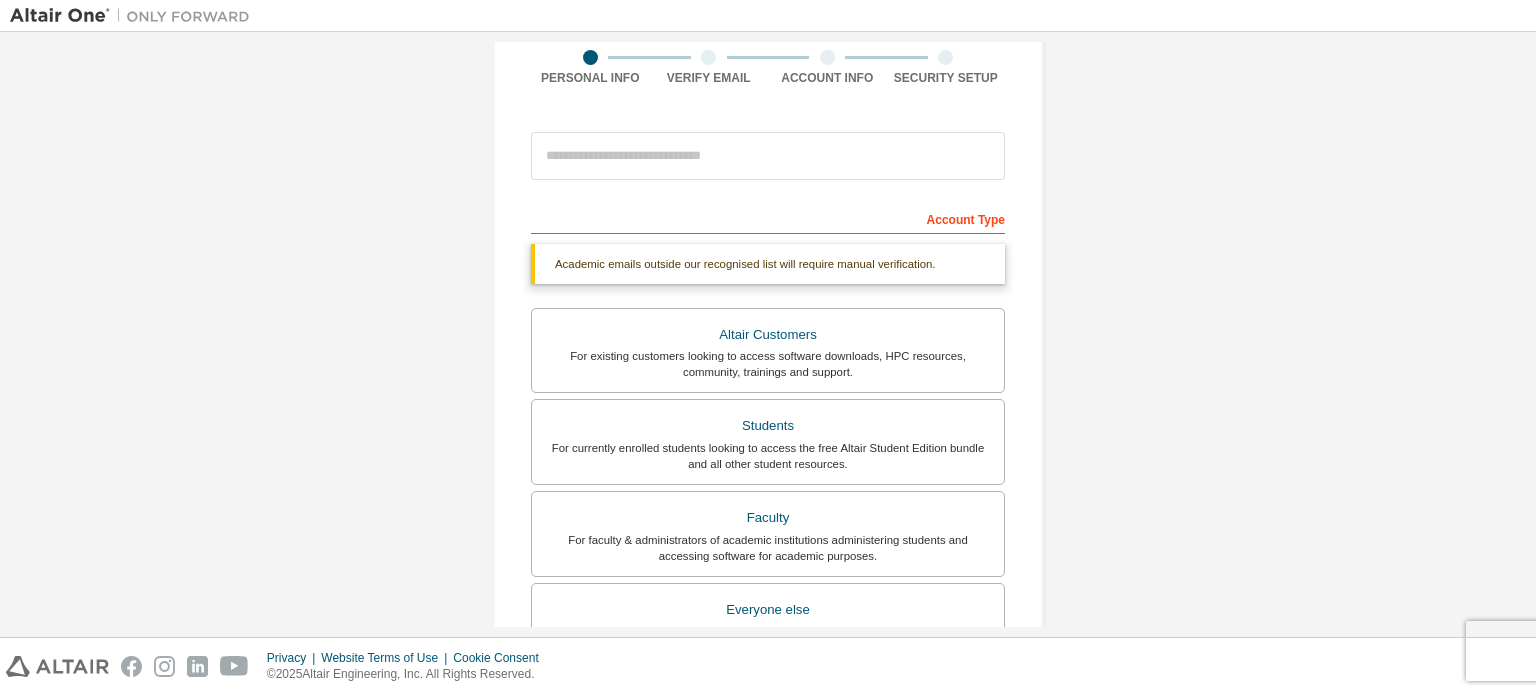 scroll, scrollTop: 157, scrollLeft: 0, axis: vertical 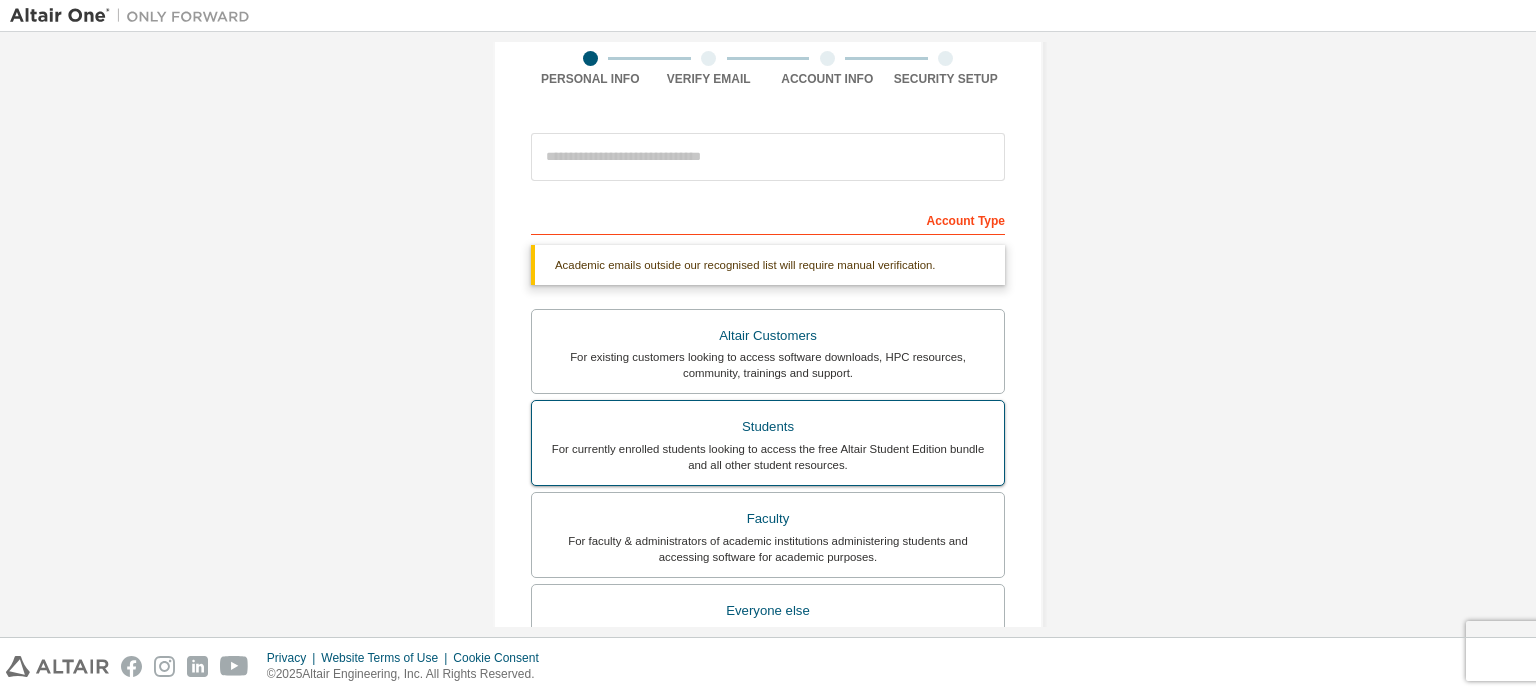 click on "Students" at bounding box center [768, 427] 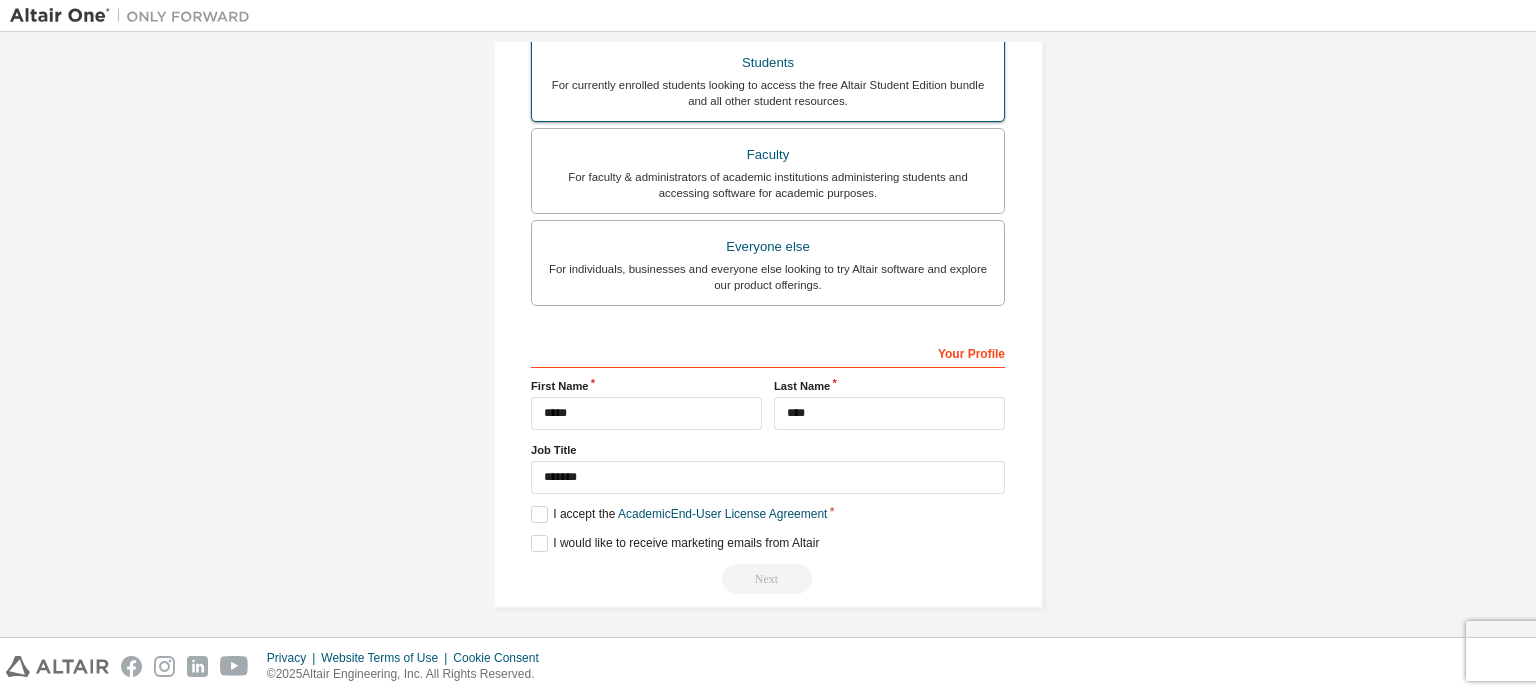 click on "For currently enrolled students looking to access the free Altair Student Edition bundle and all other student resources." at bounding box center (768, 93) 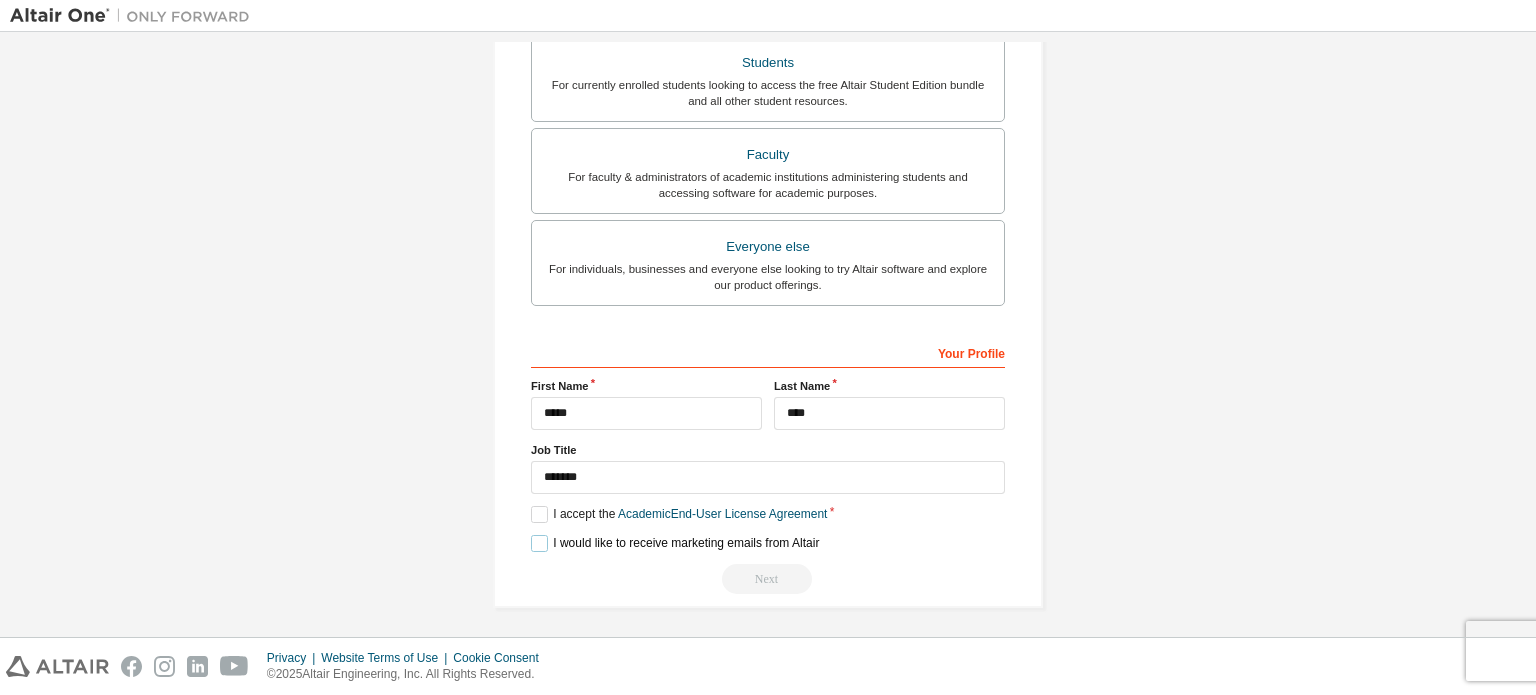 click on "I would like to receive marketing emails from Altair" at bounding box center (675, 543) 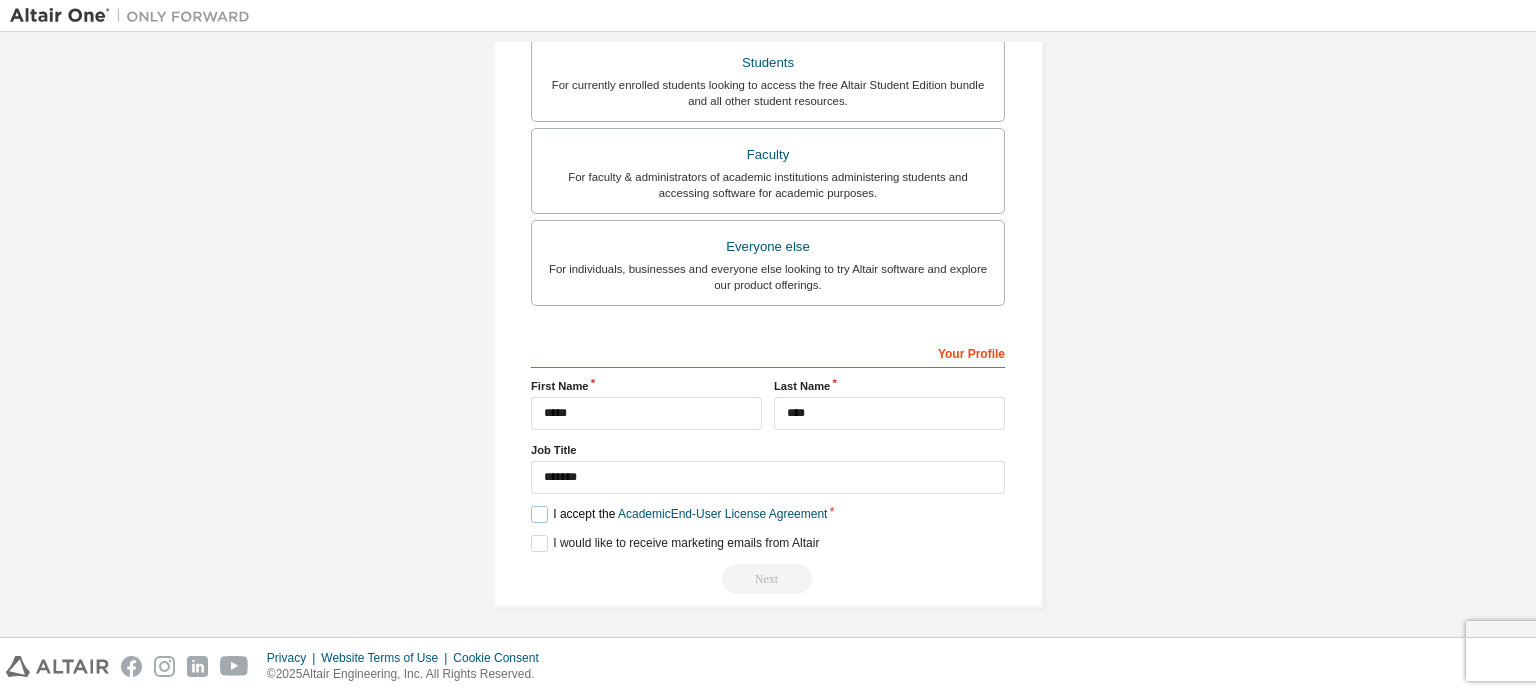 click on "I accept the   Academic   End-User License Agreement" at bounding box center (679, 514) 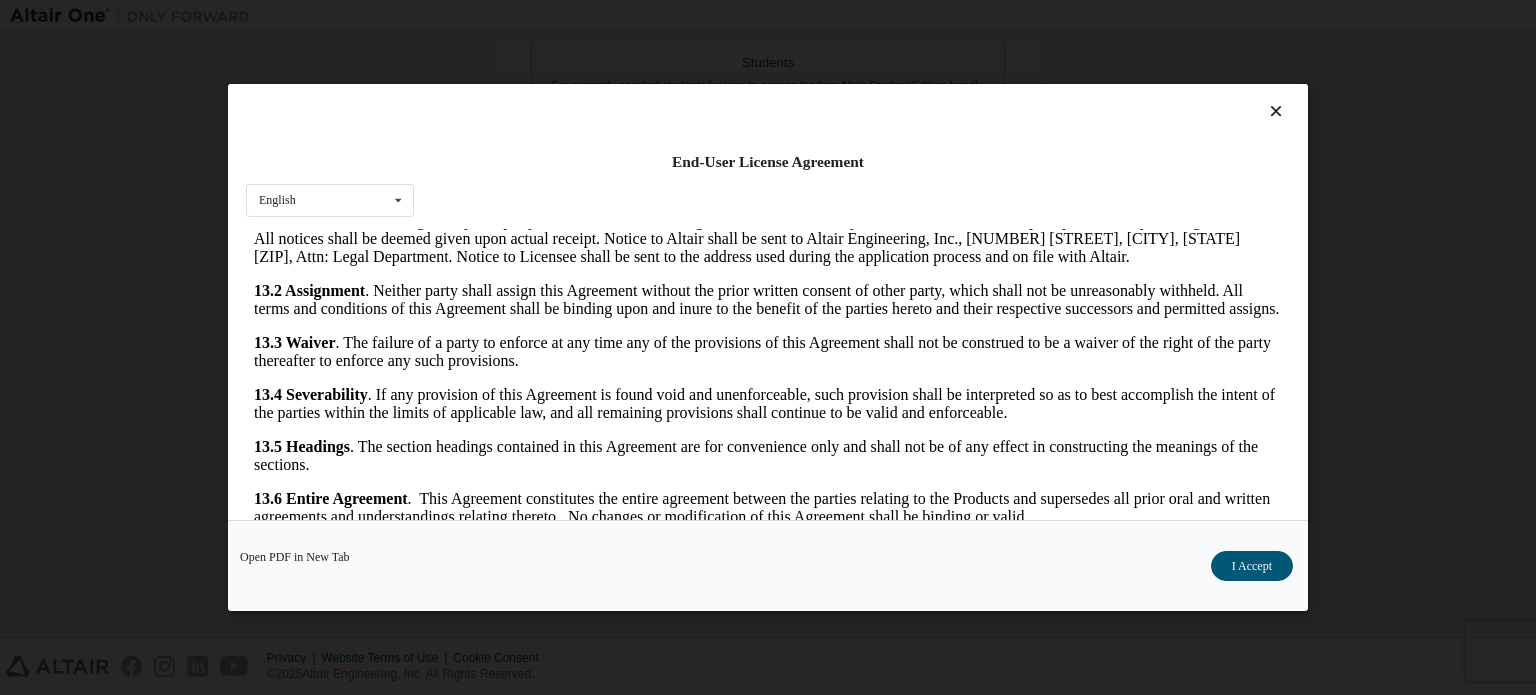 scroll, scrollTop: 3356, scrollLeft: 0, axis: vertical 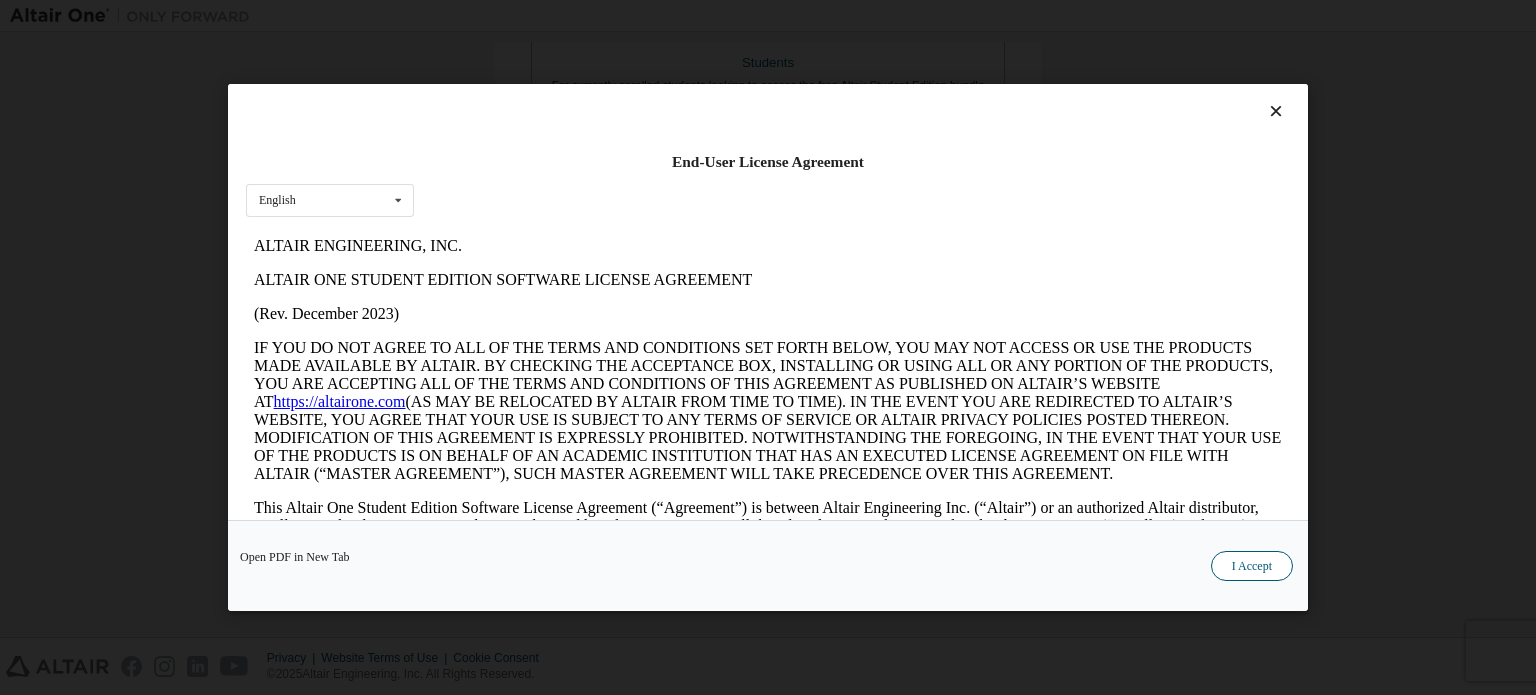 click on "I Accept" at bounding box center (1252, 566) 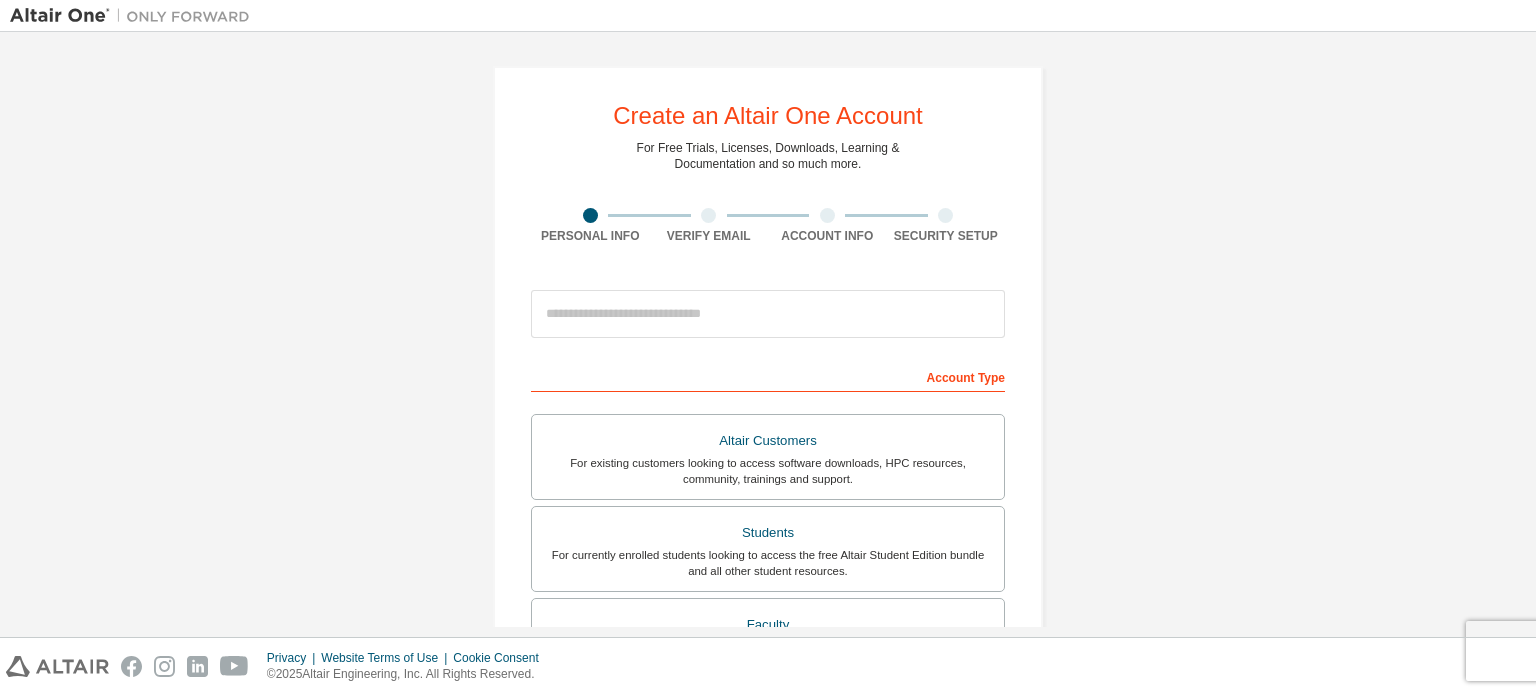 scroll, scrollTop: 0, scrollLeft: 0, axis: both 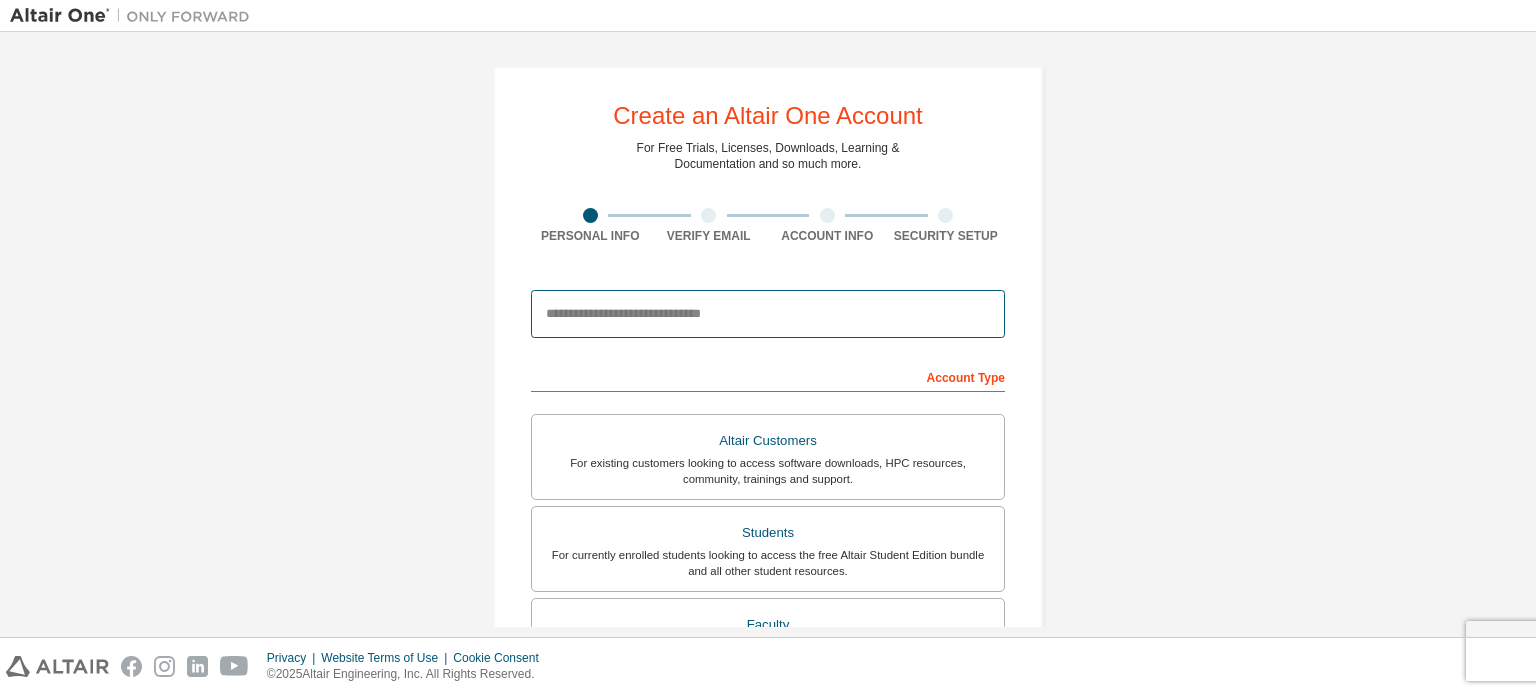 click at bounding box center [768, 314] 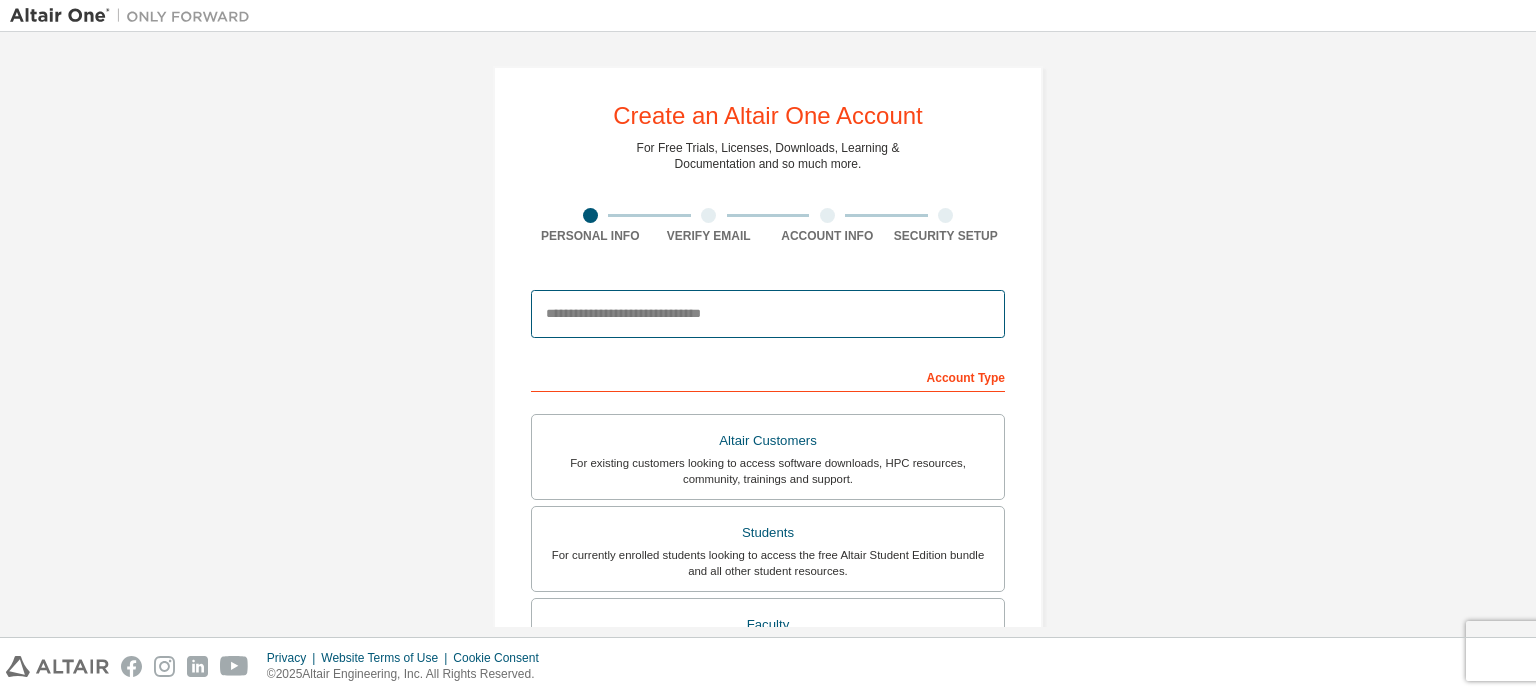 paste on "**********" 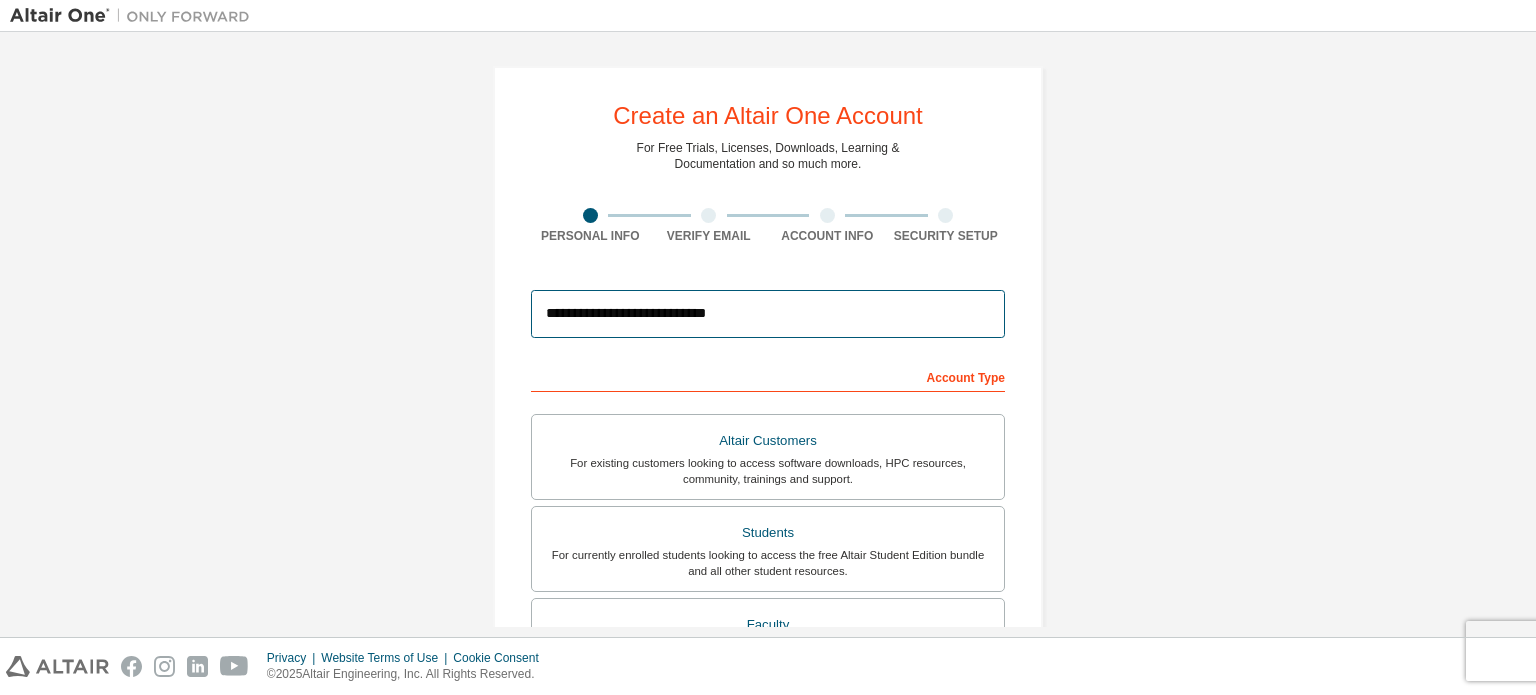type on "**********" 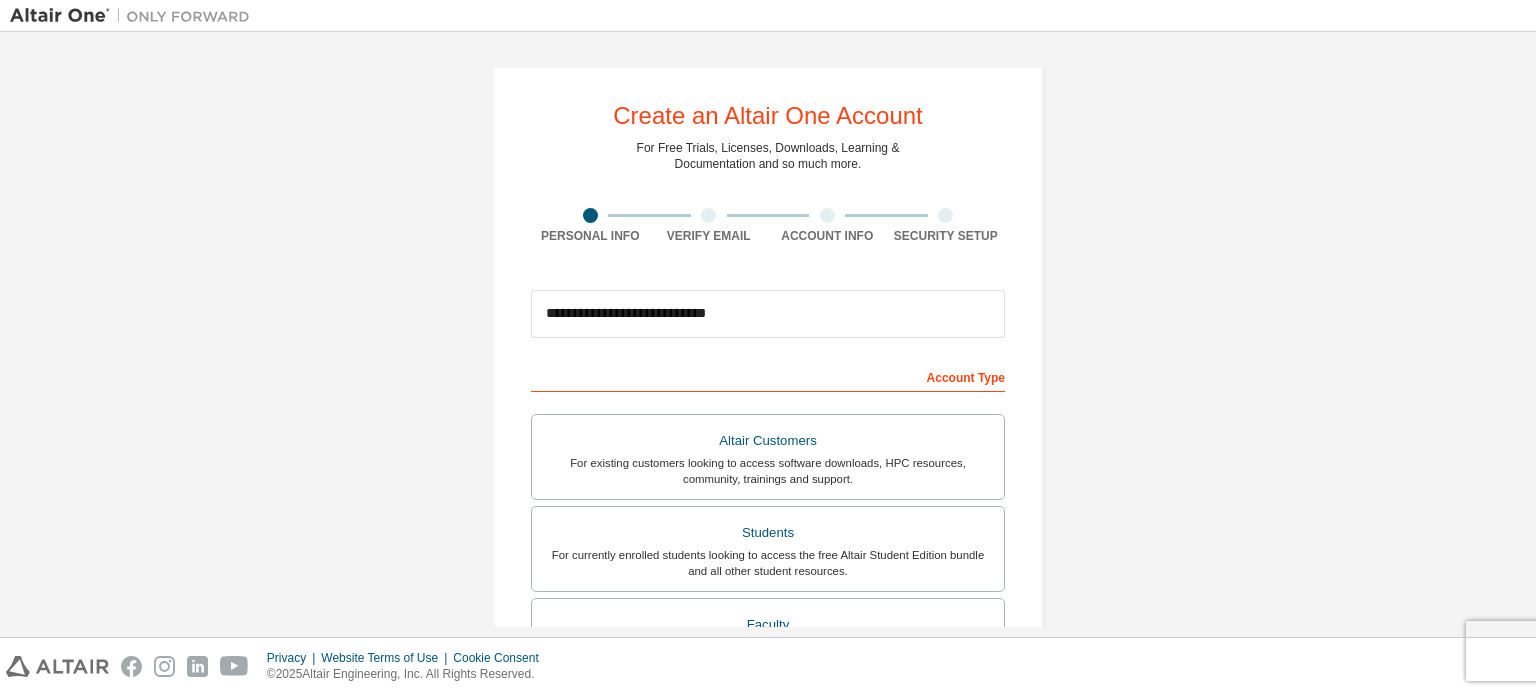 click on "Account Type" at bounding box center (768, 376) 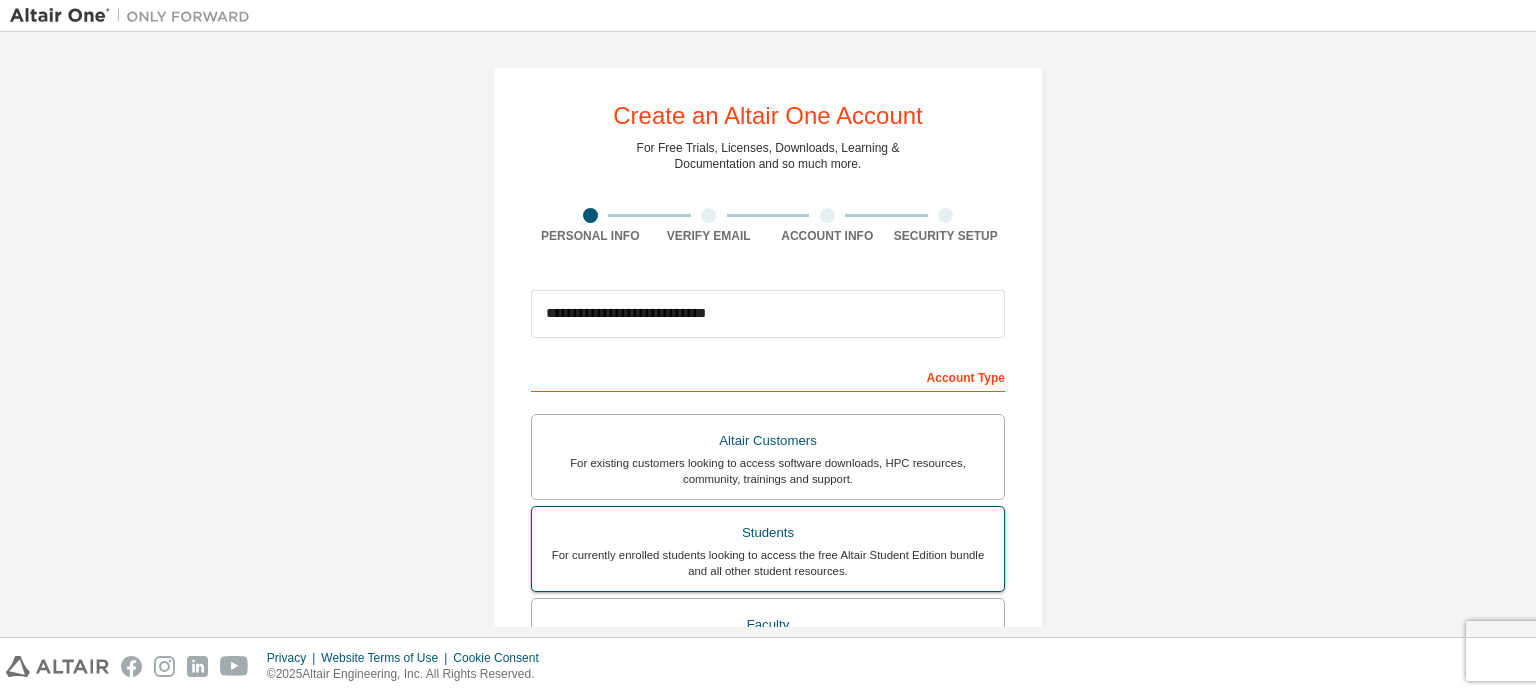 click on "For currently enrolled students looking to access the free Altair Student Edition bundle and all other student resources." at bounding box center [768, 563] 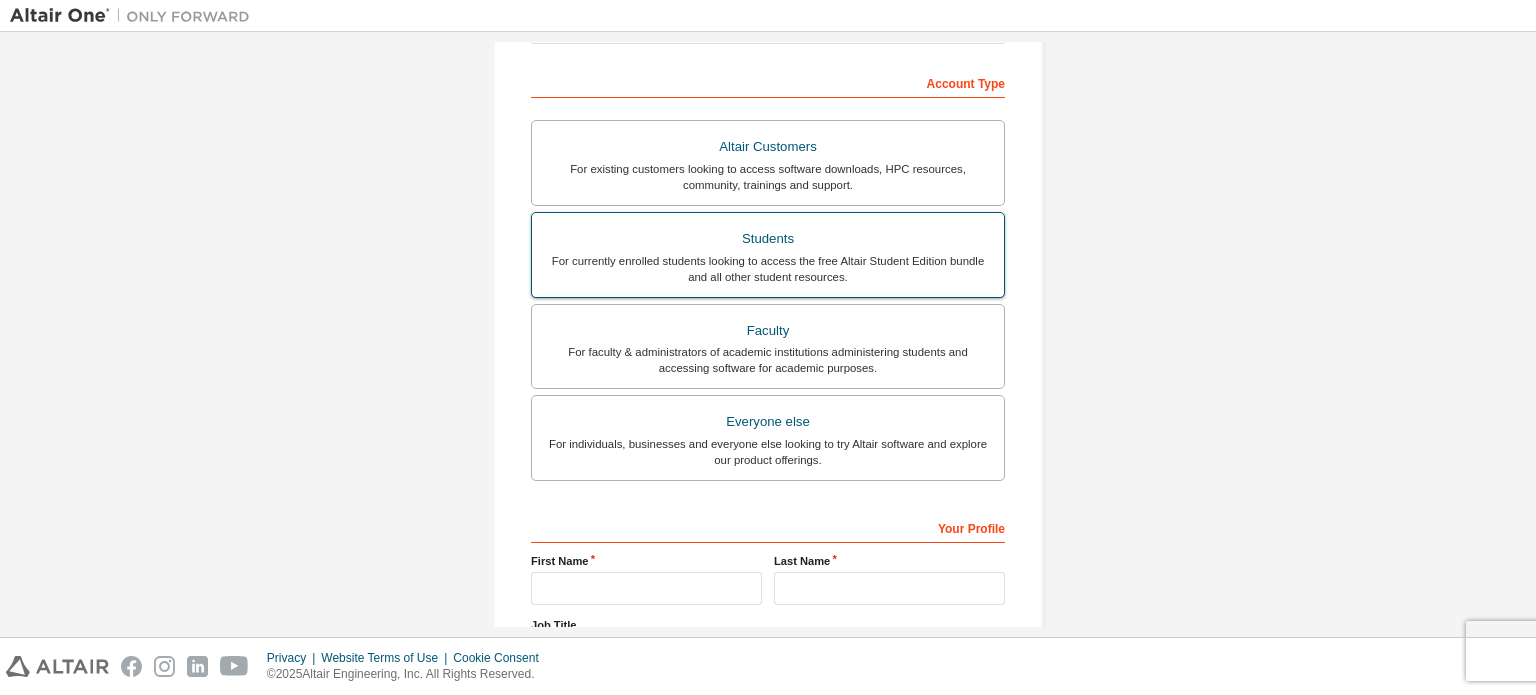 scroll, scrollTop: 299, scrollLeft: 0, axis: vertical 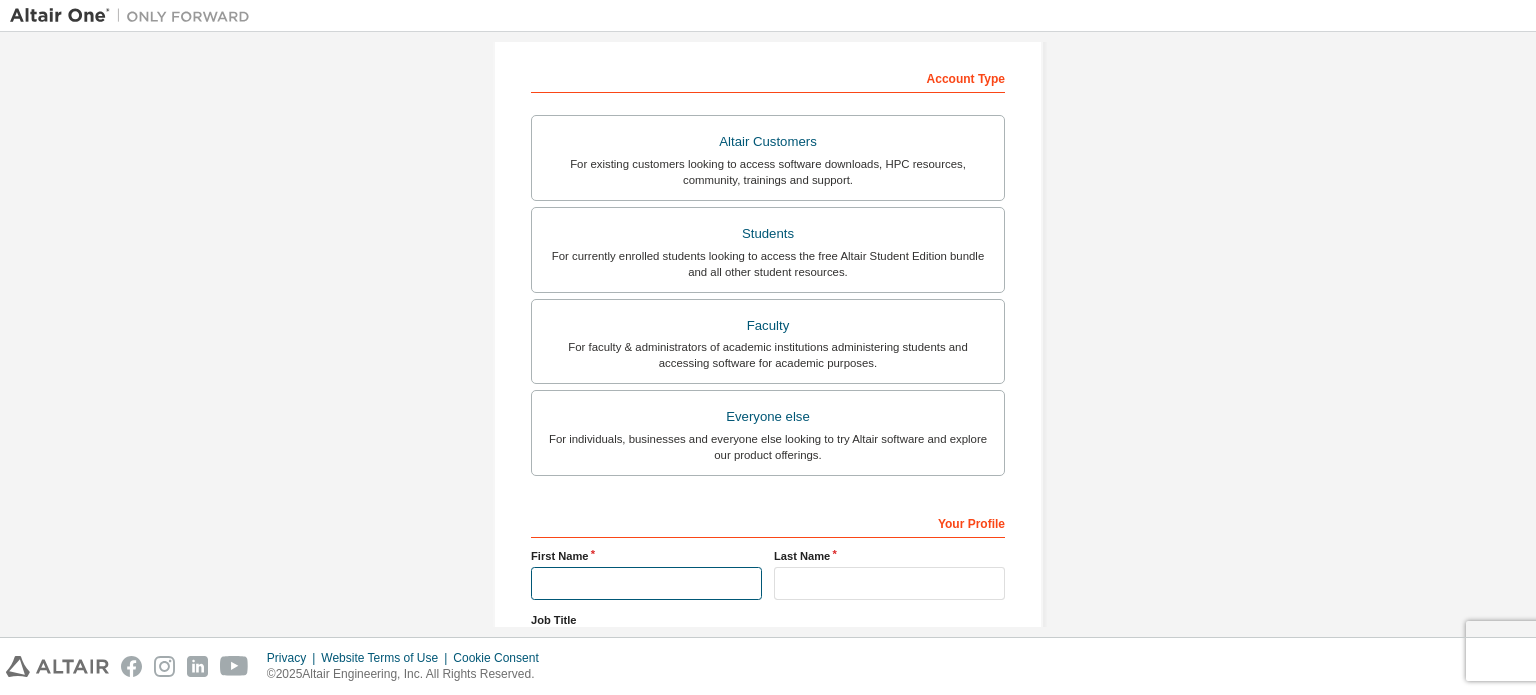 click at bounding box center [646, 583] 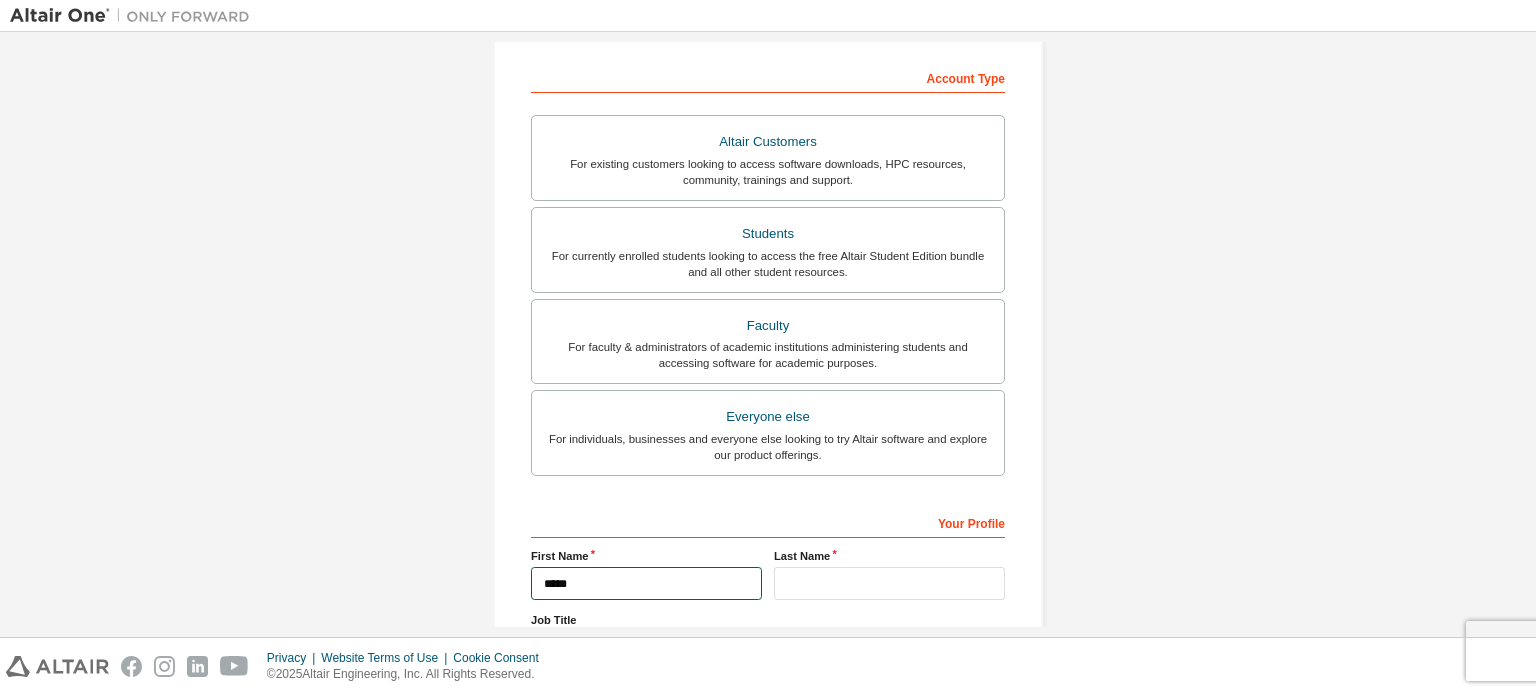 type on "*****" 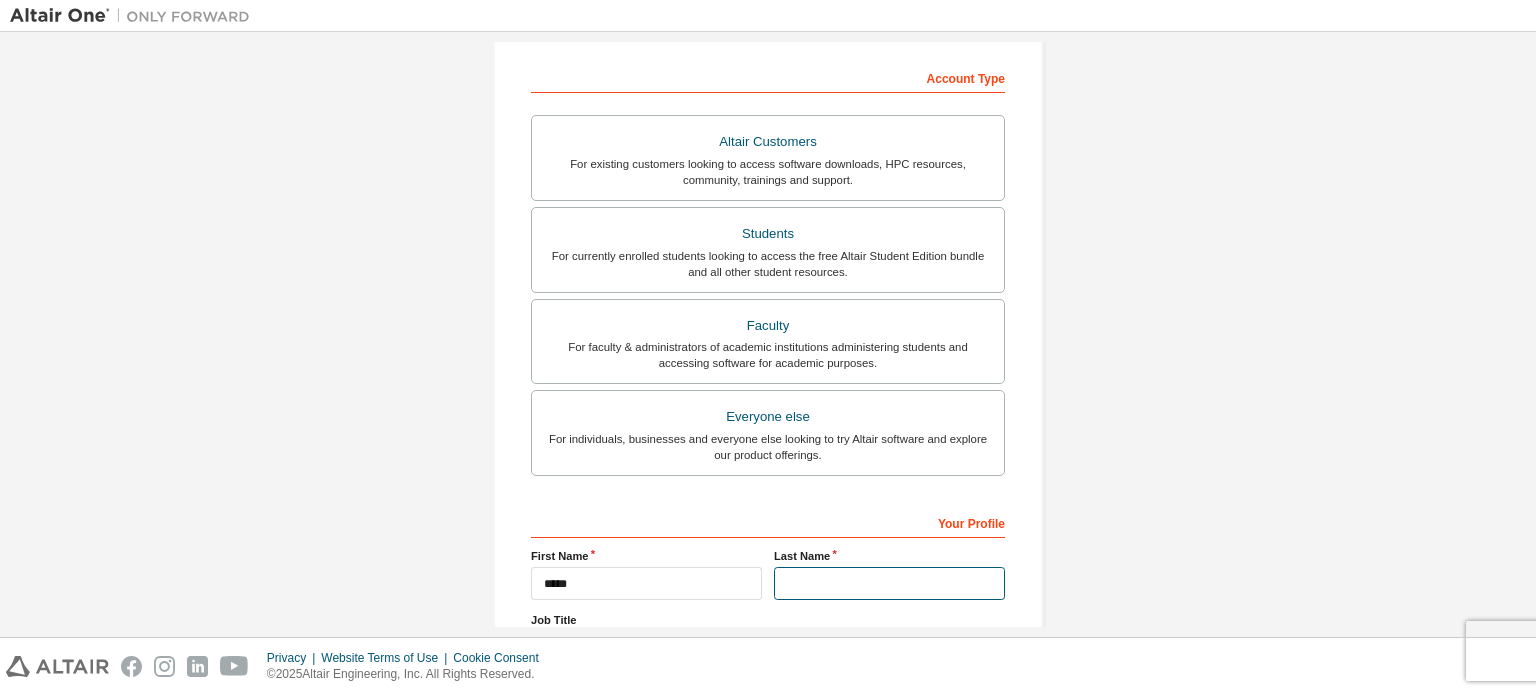 click at bounding box center [889, 583] 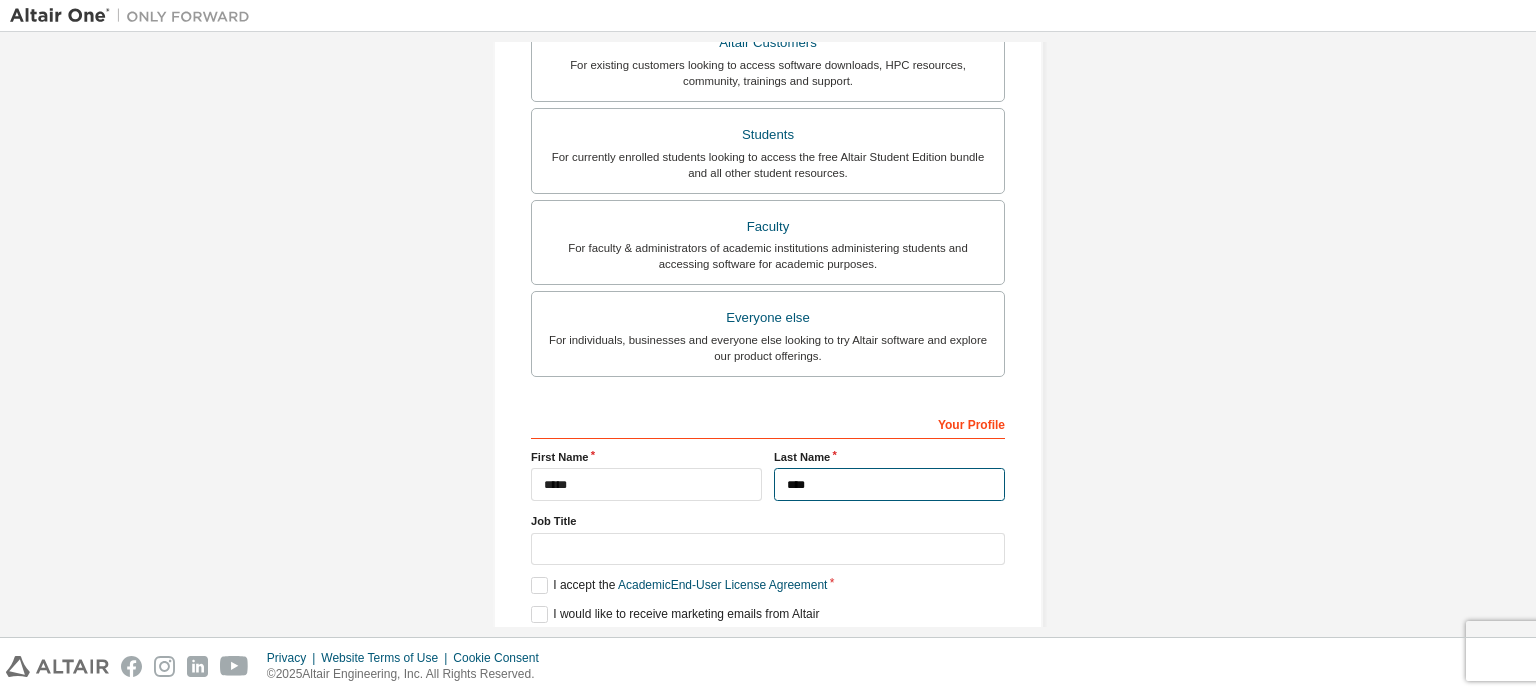 scroll, scrollTop: 400, scrollLeft: 0, axis: vertical 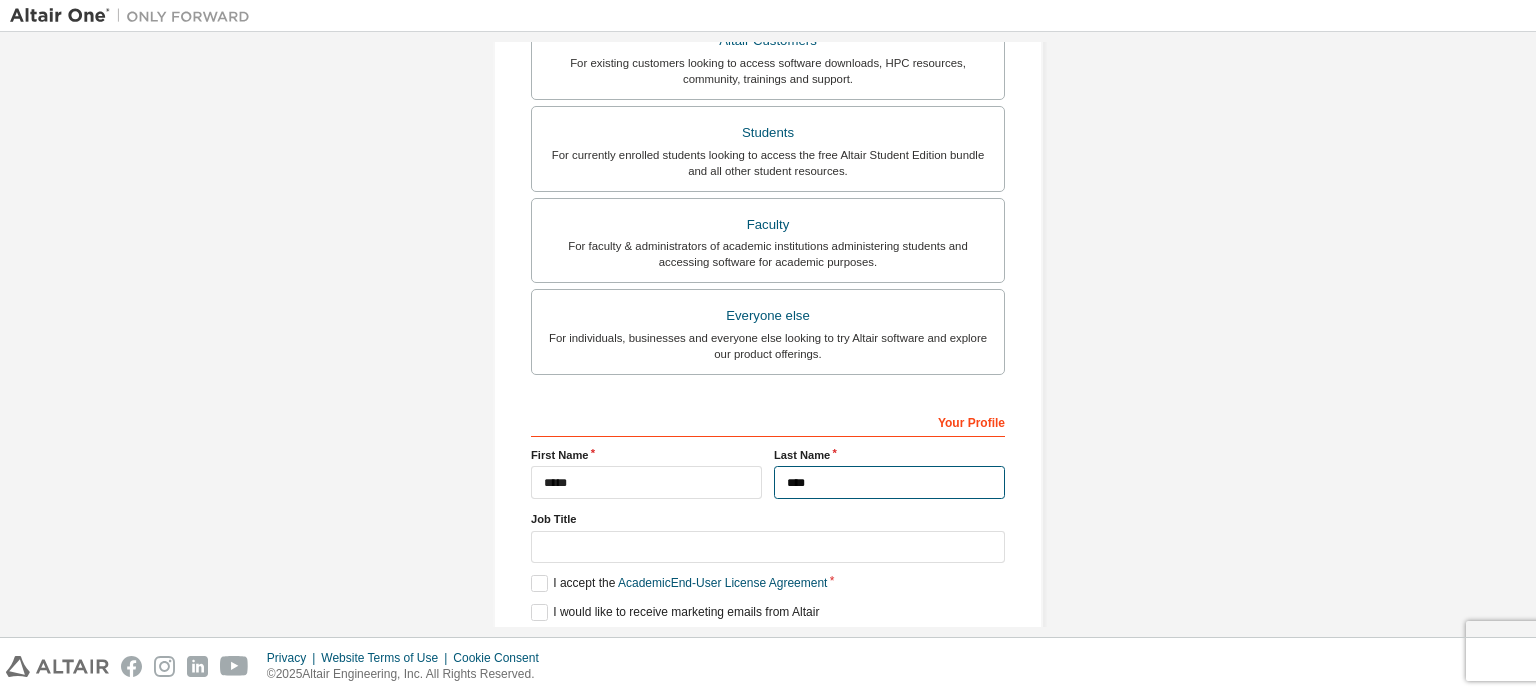 type on "****" 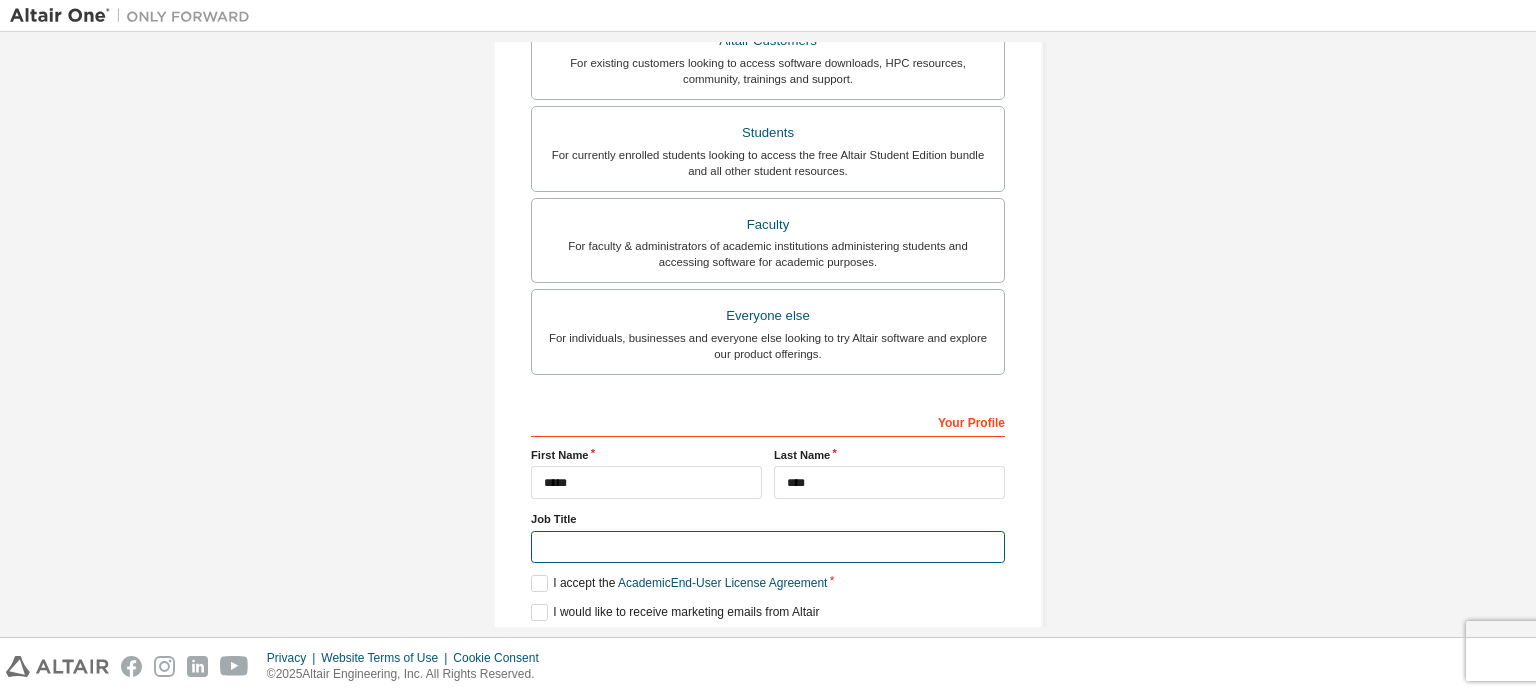 click at bounding box center [768, 547] 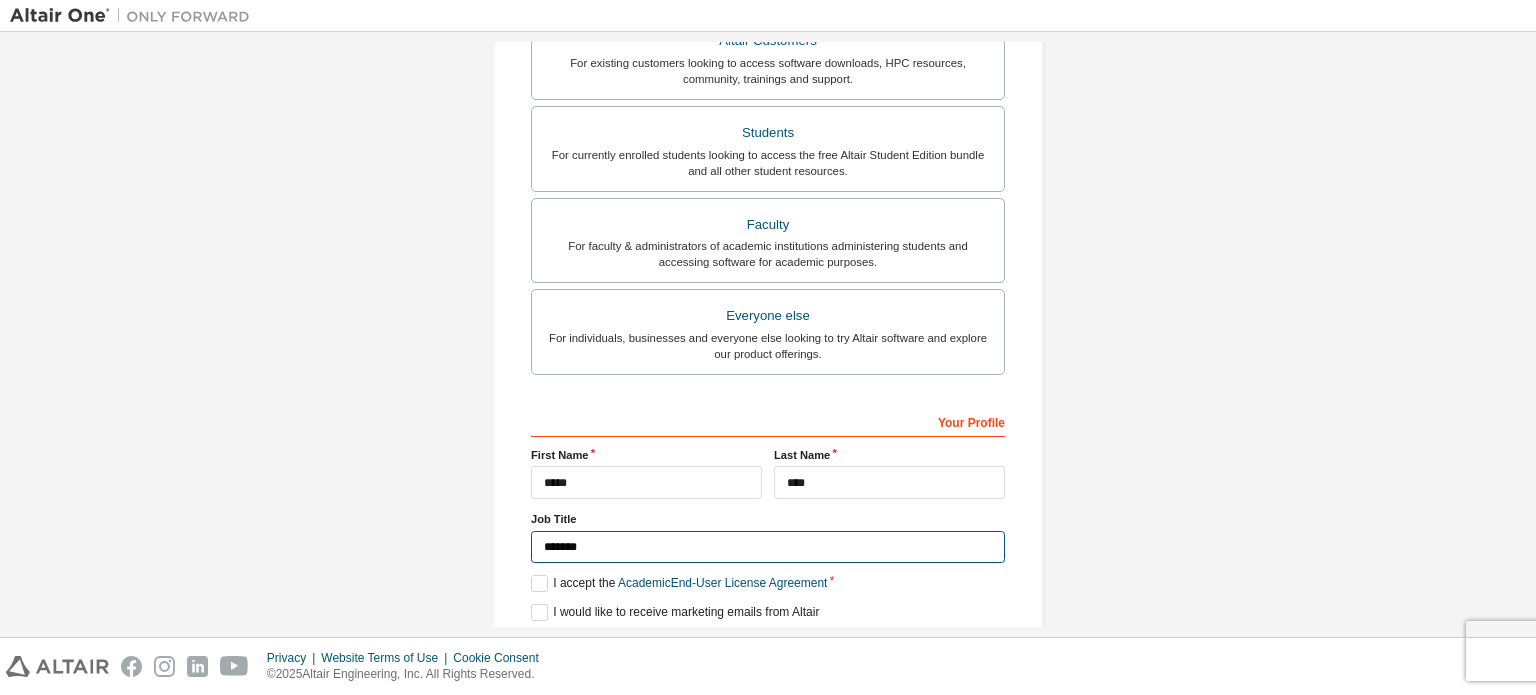 type on "*******" 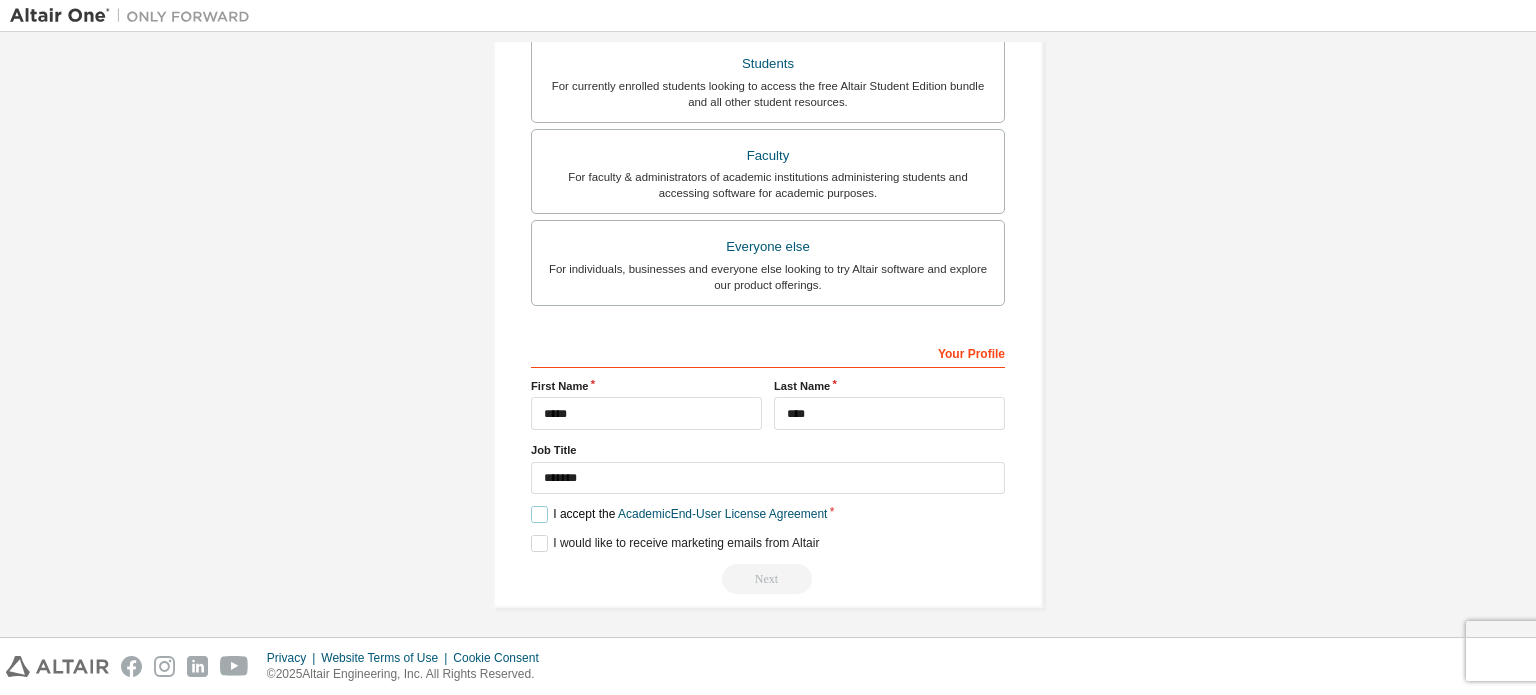 click on "I accept the   Academic   End-User License Agreement" at bounding box center [679, 514] 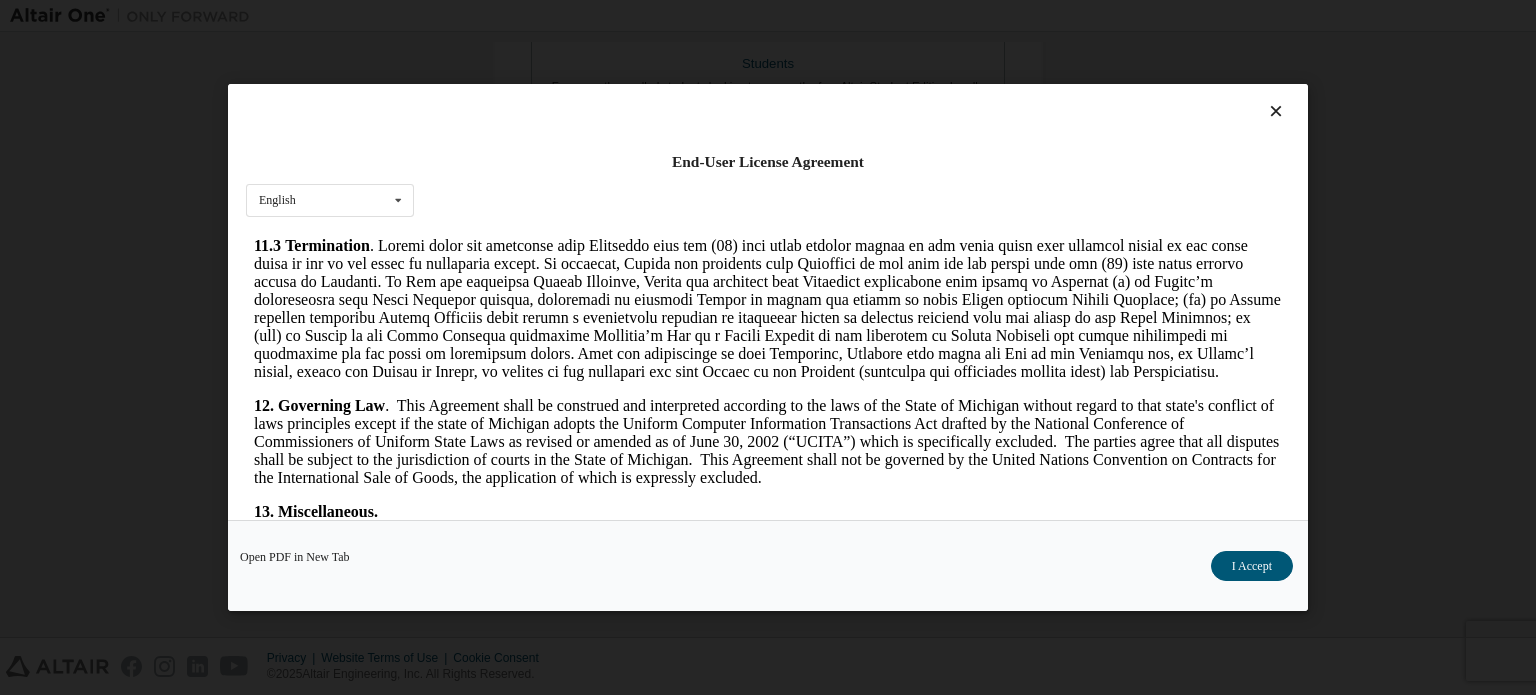 scroll, scrollTop: 3356, scrollLeft: 0, axis: vertical 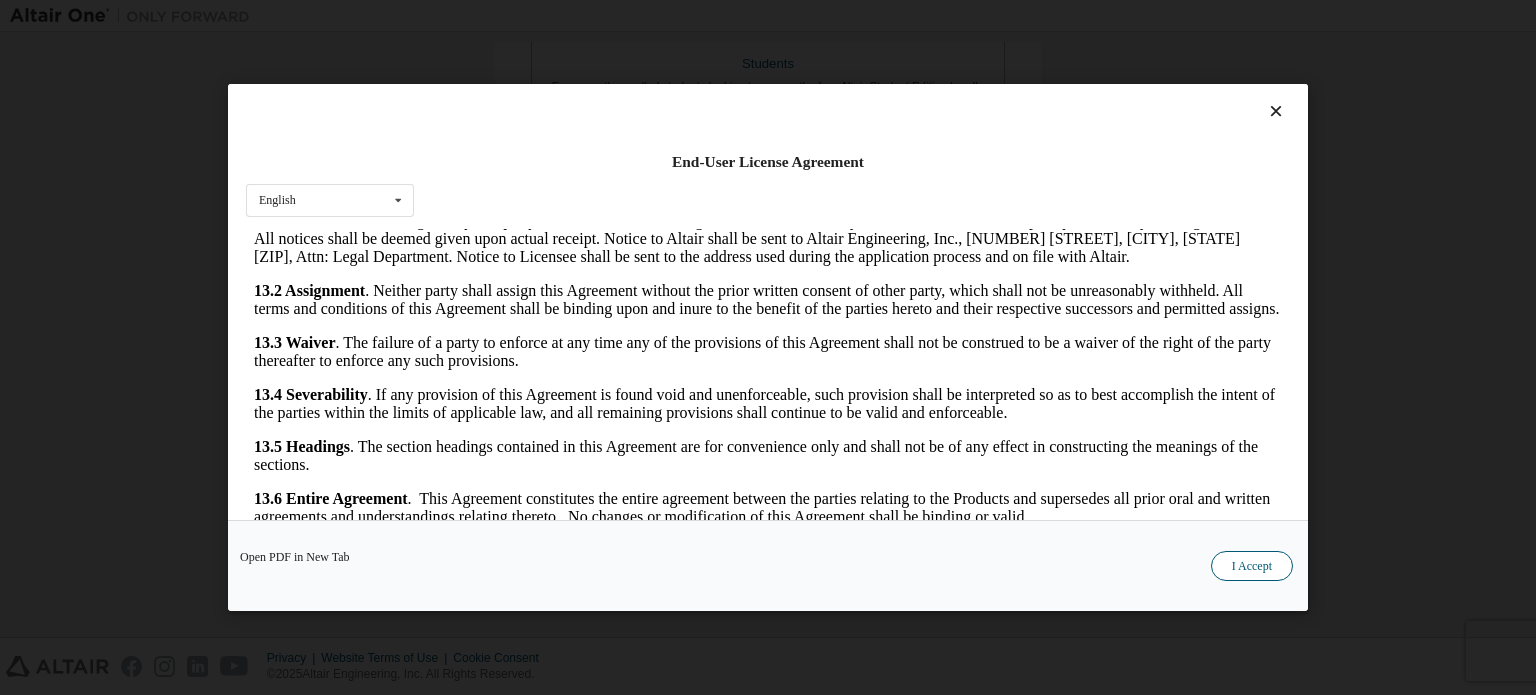 click on "I Accept" at bounding box center [1252, 566] 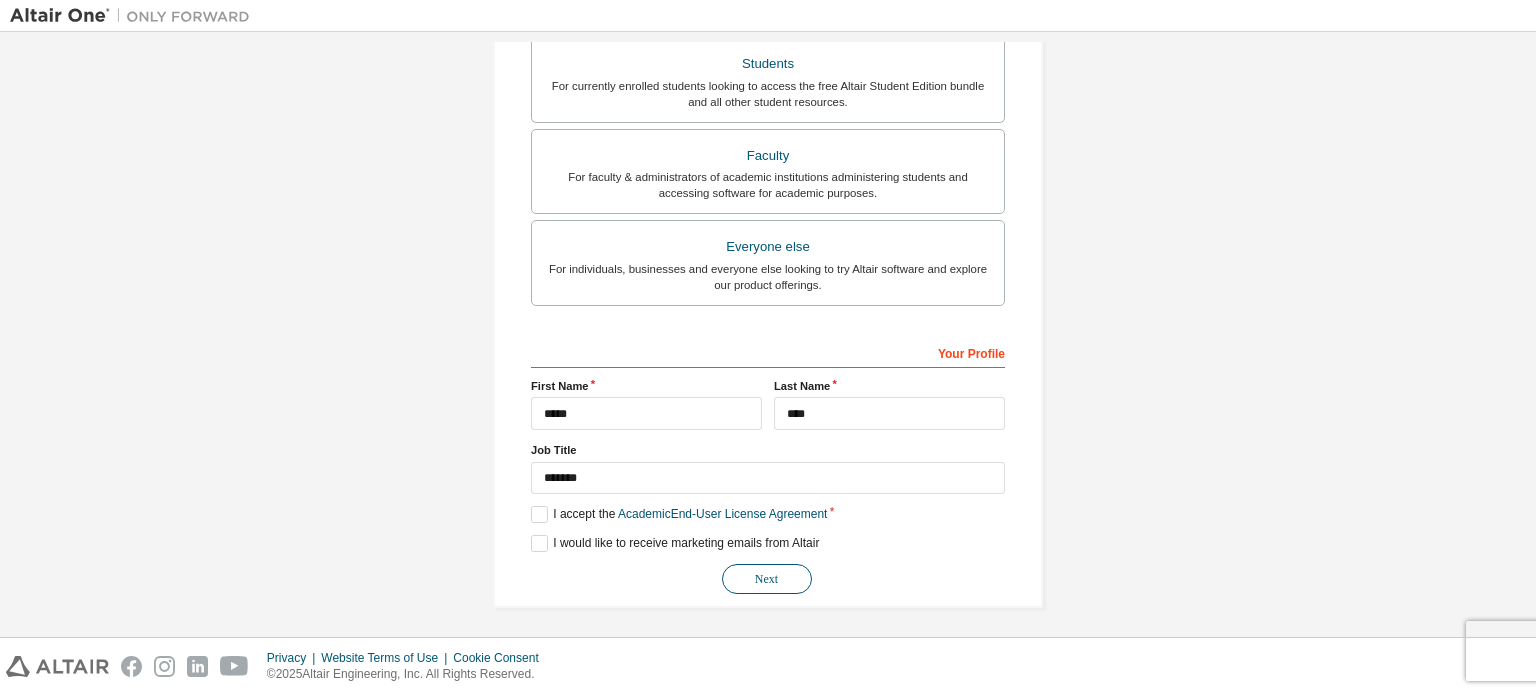 click on "Next" at bounding box center [767, 579] 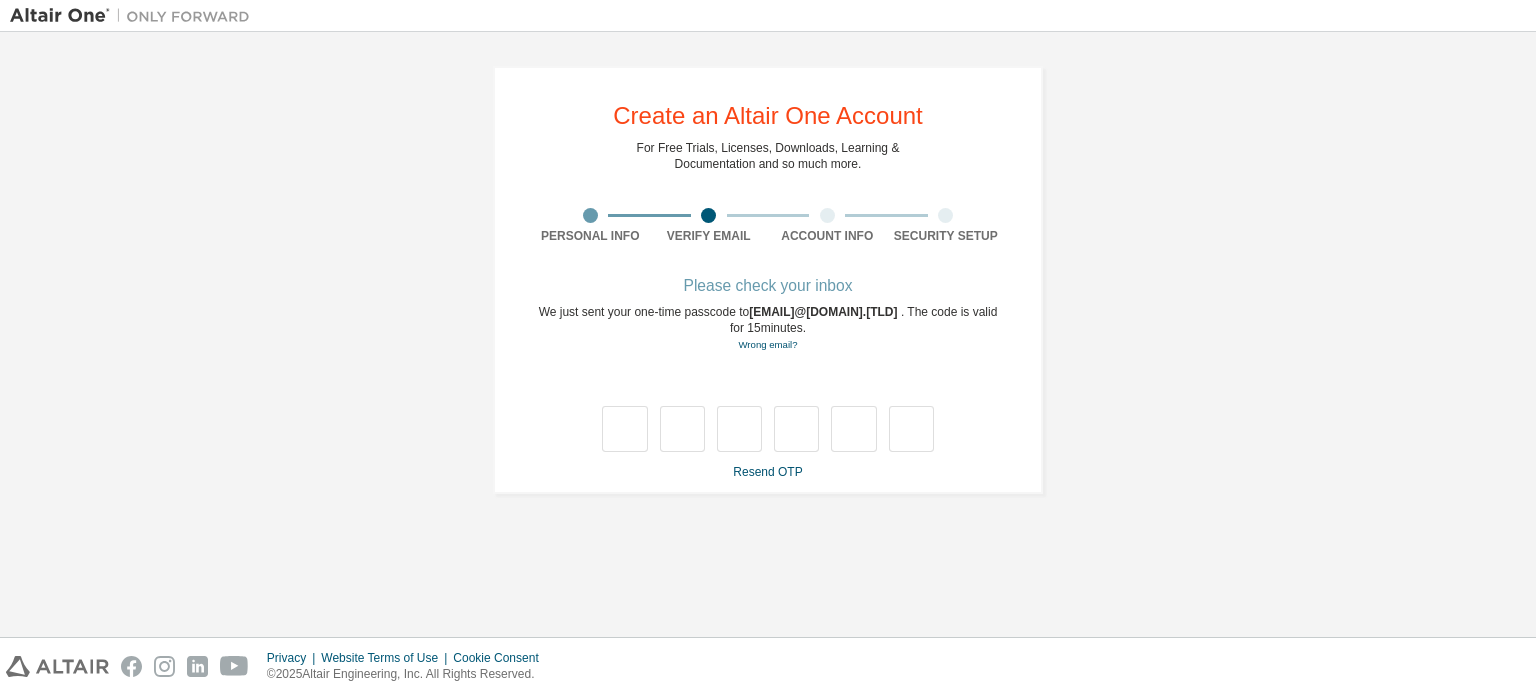 scroll, scrollTop: 0, scrollLeft: 0, axis: both 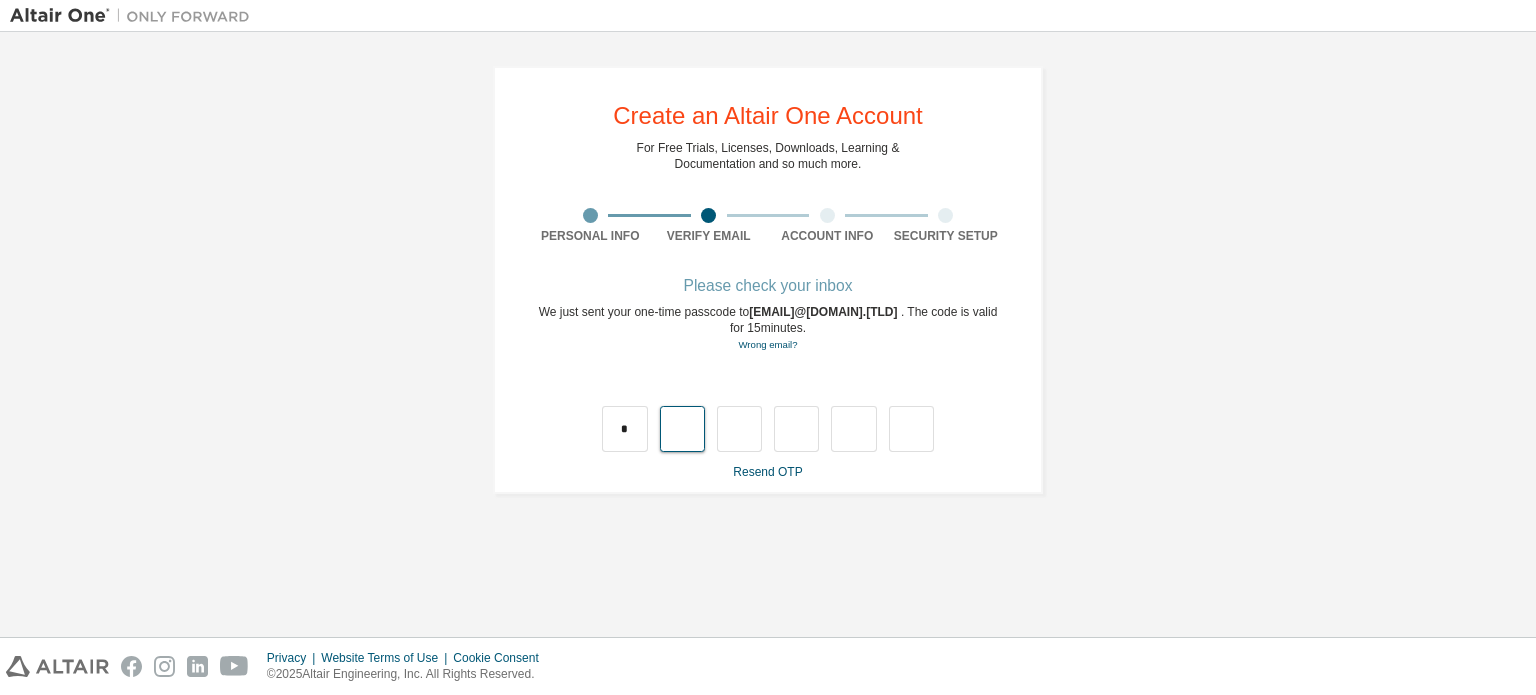 type on "*" 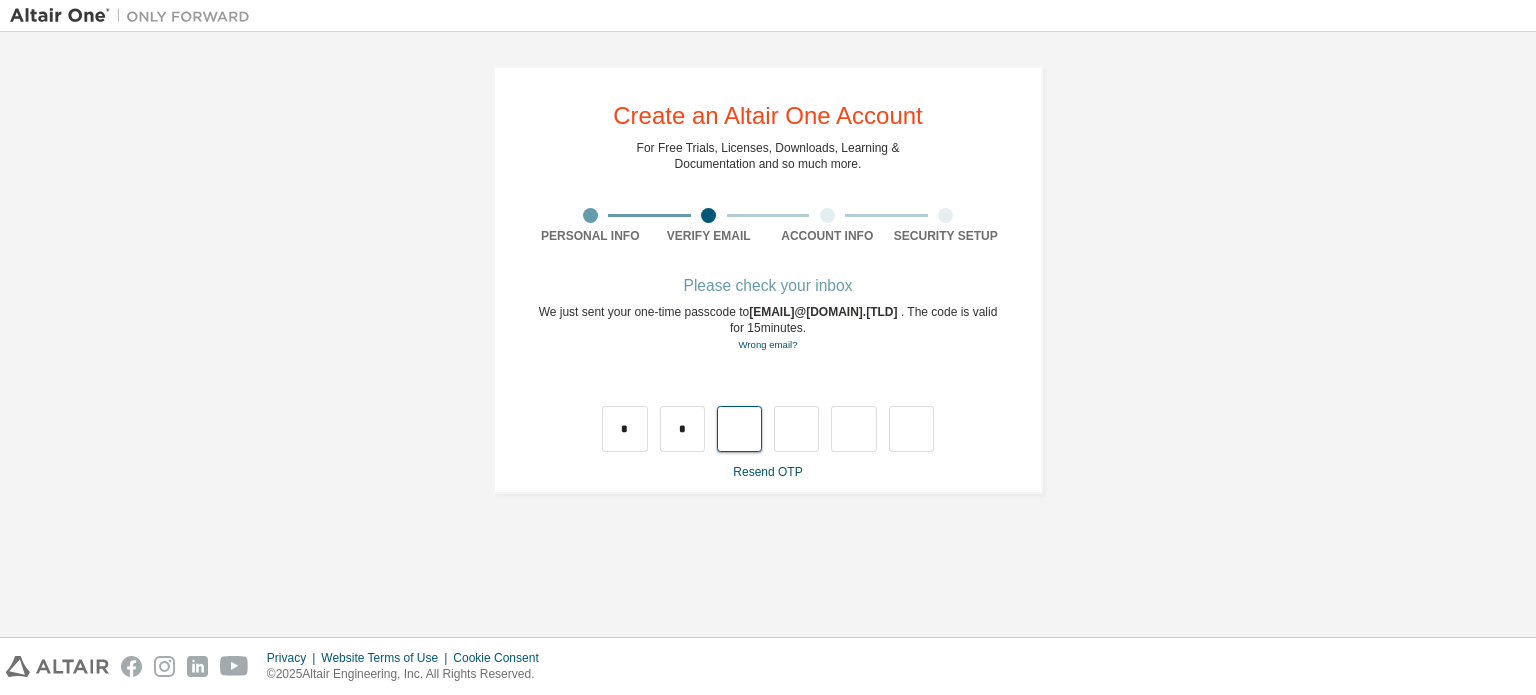 type on "*" 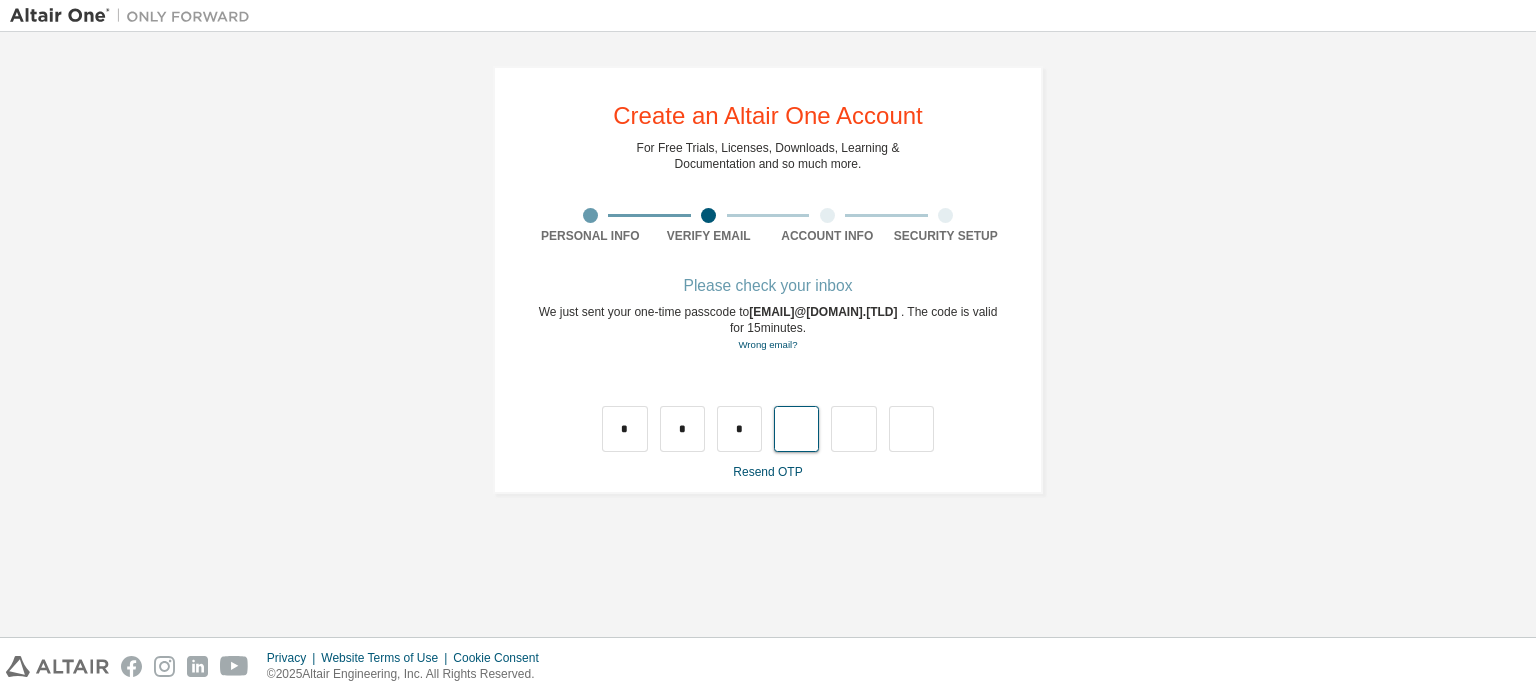 type on "*" 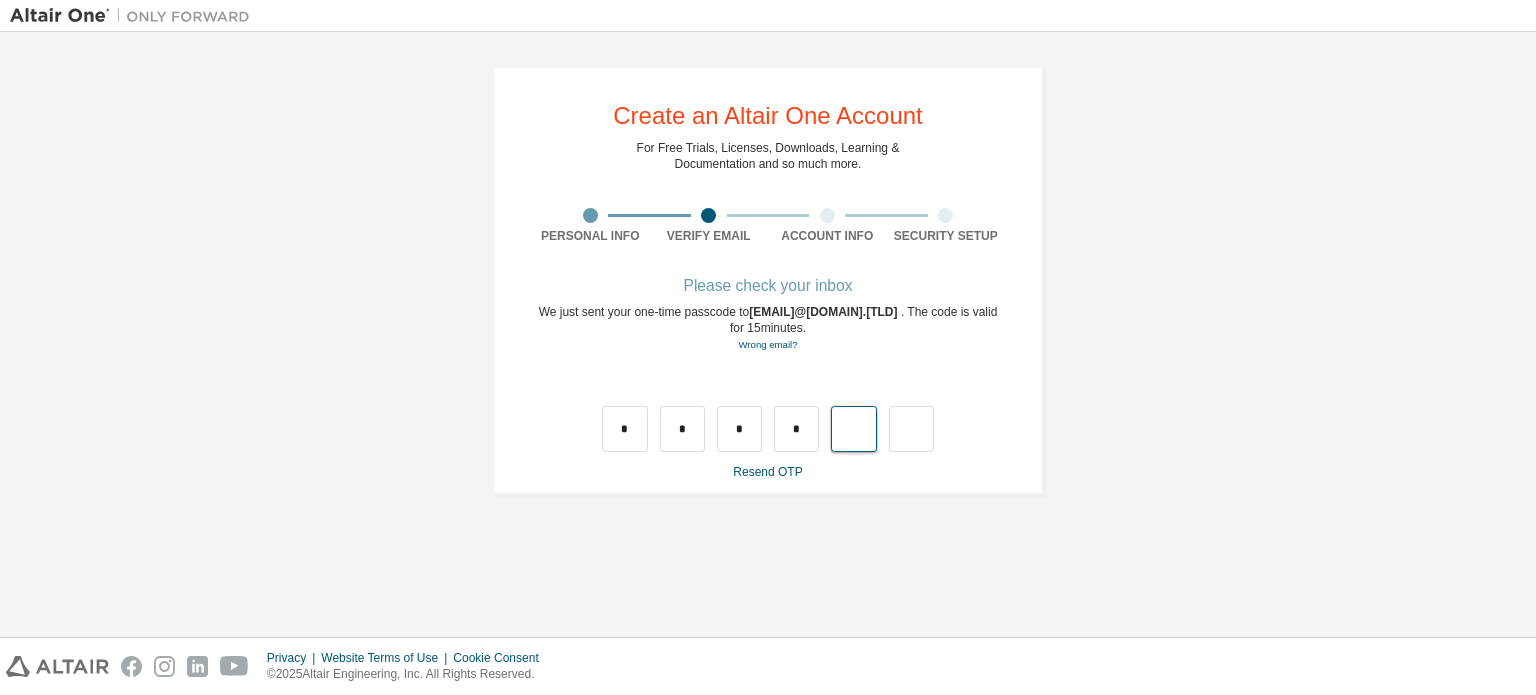 type on "*" 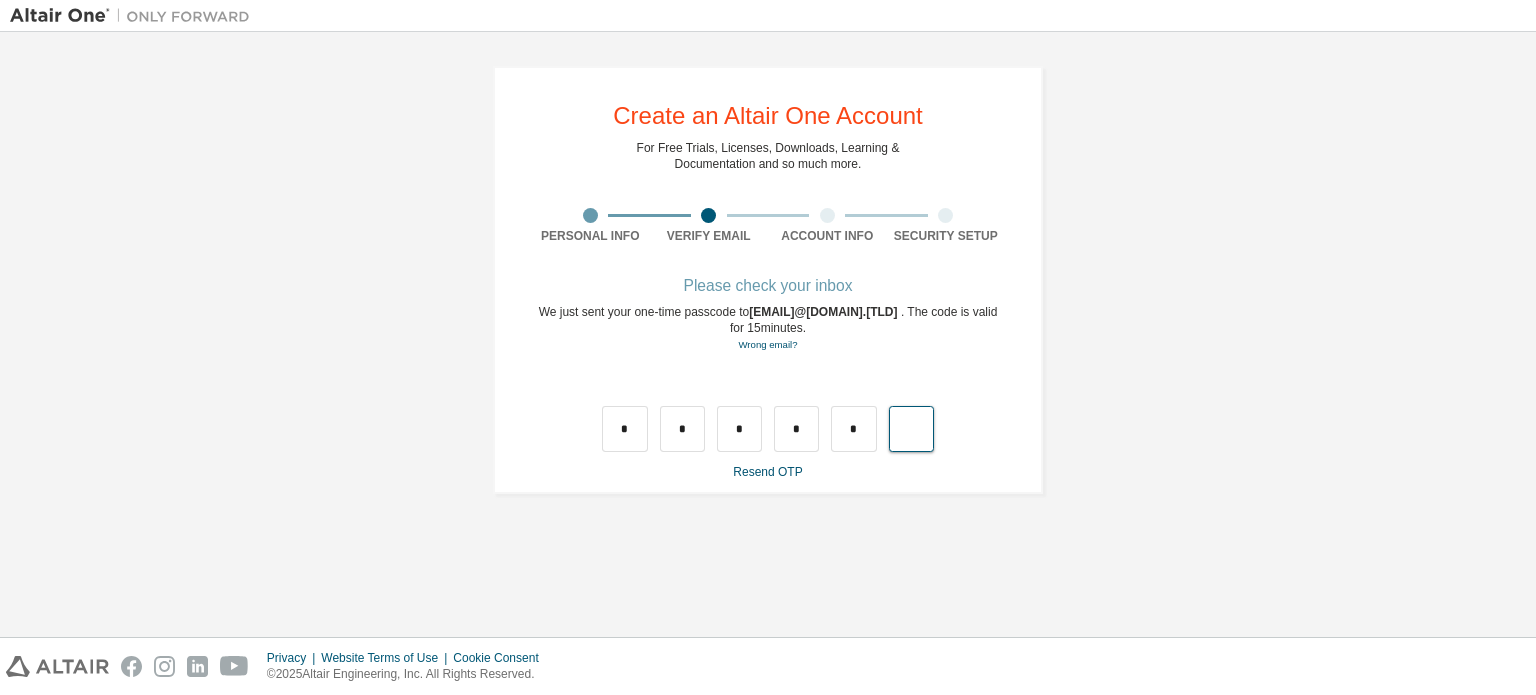type on "*" 